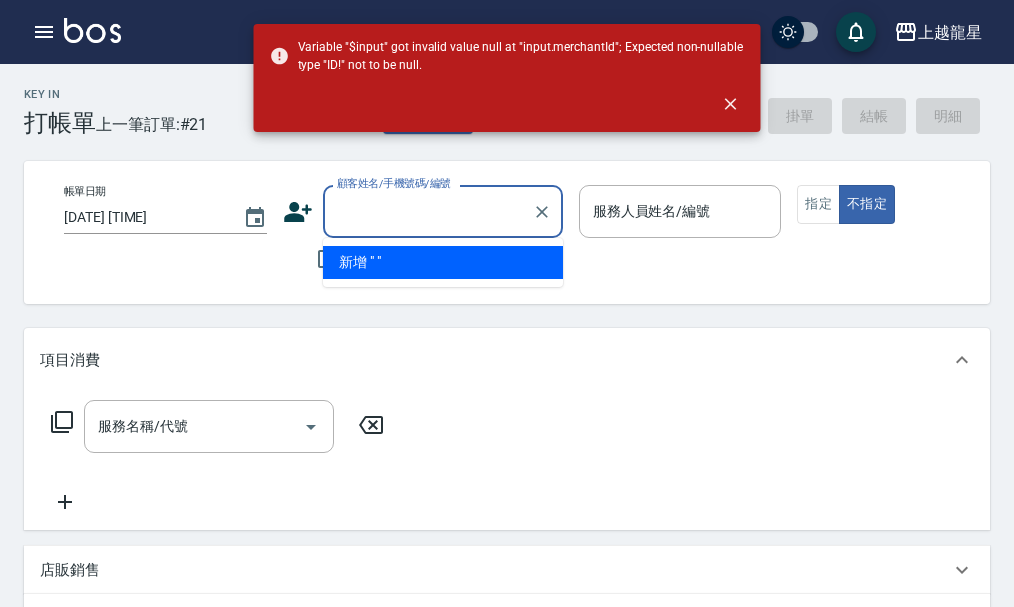 scroll, scrollTop: 0, scrollLeft: 0, axis: both 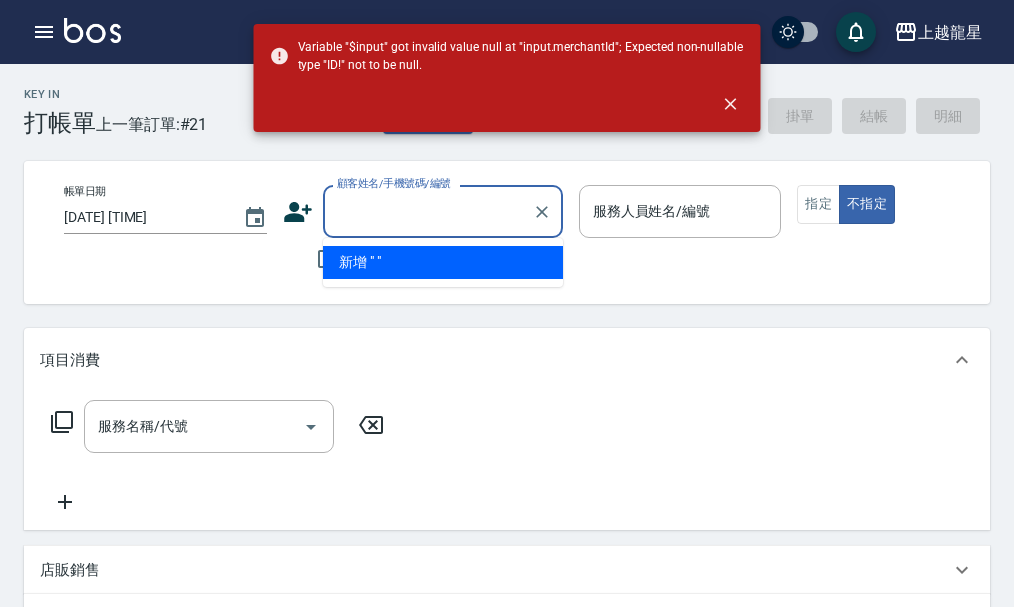 type 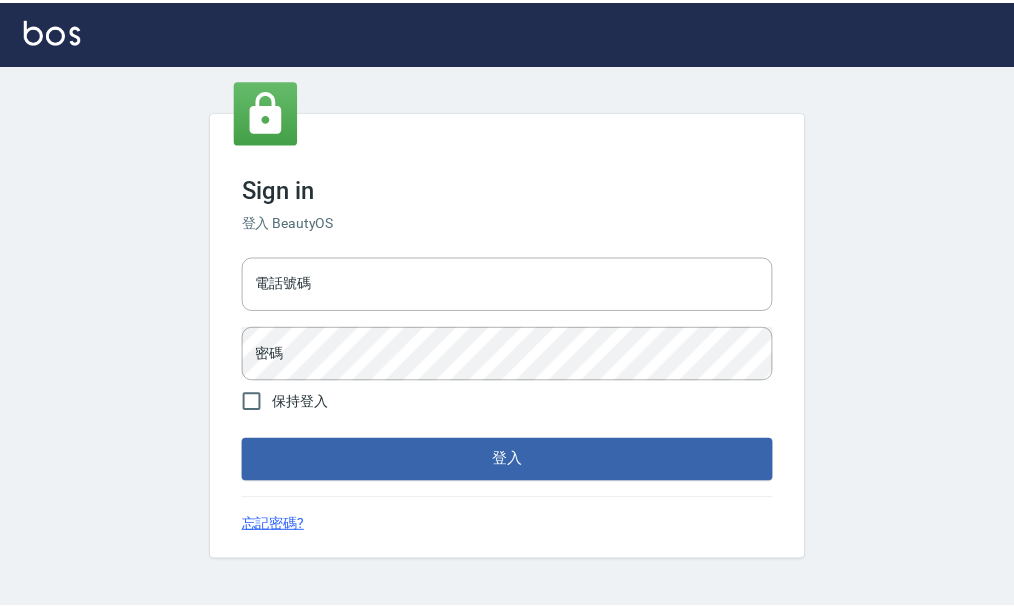 scroll, scrollTop: 0, scrollLeft: 0, axis: both 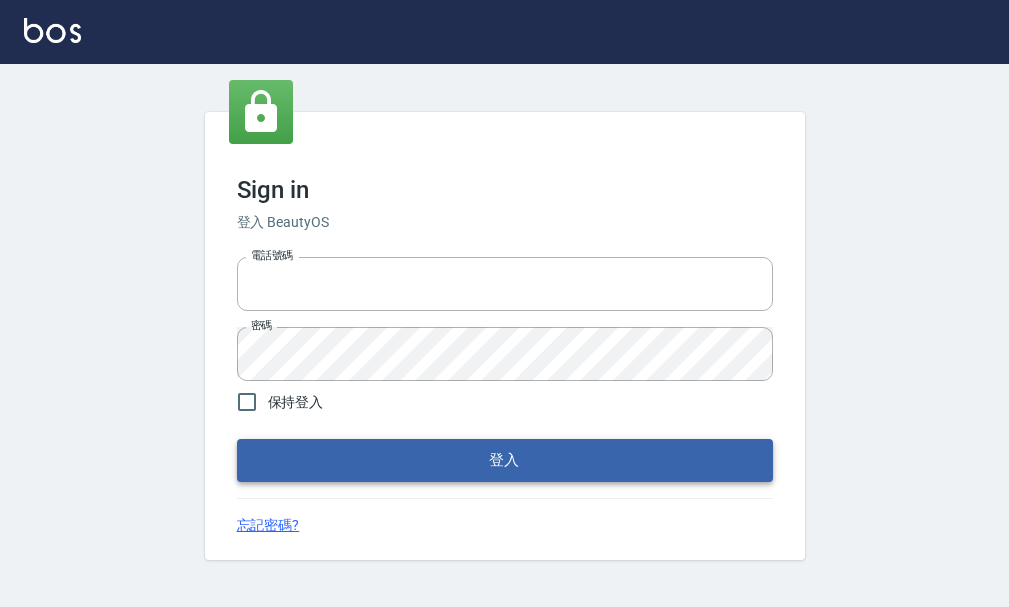 type on "25033354" 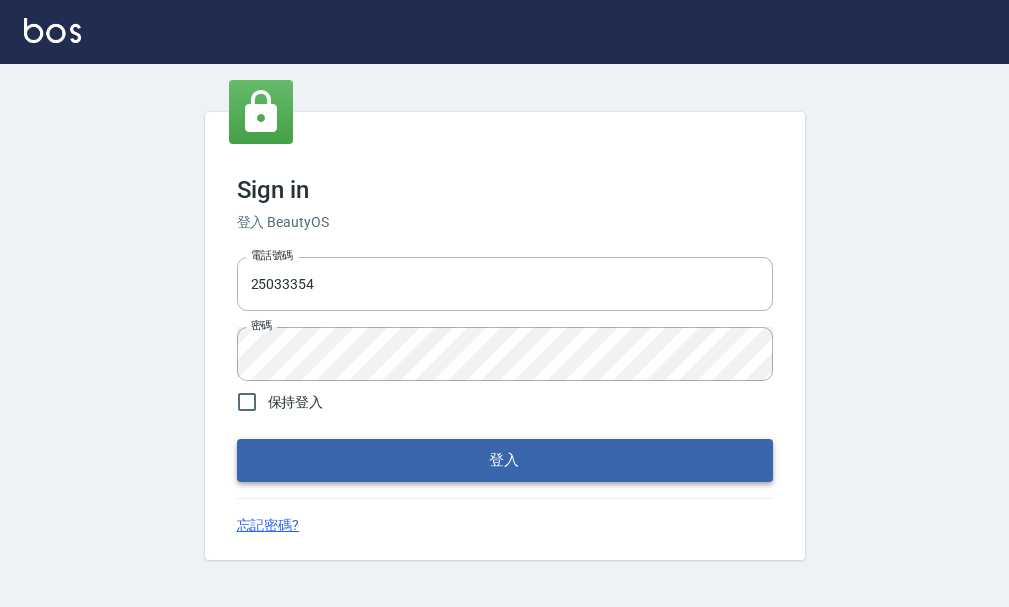 click on "登入" at bounding box center [505, 460] 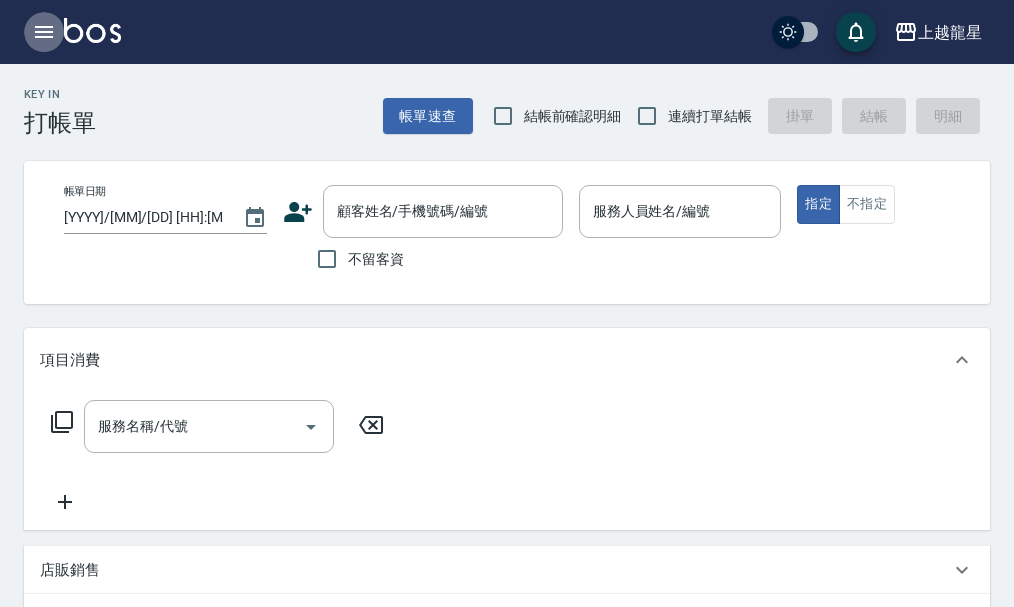click 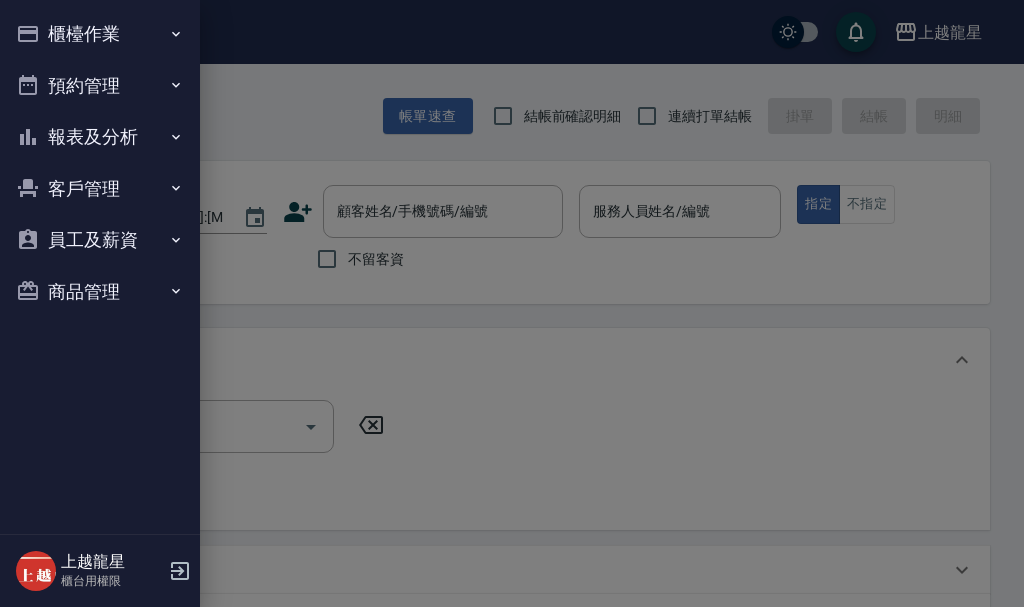 click on "櫃檯作業" at bounding box center (100, 34) 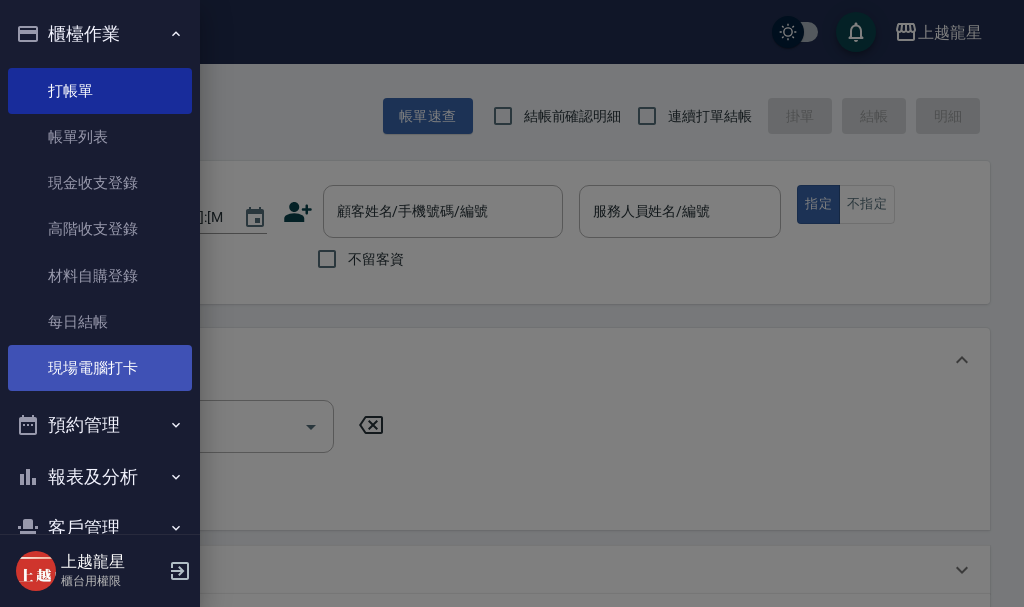 click on "現場電腦打卡" at bounding box center [100, 368] 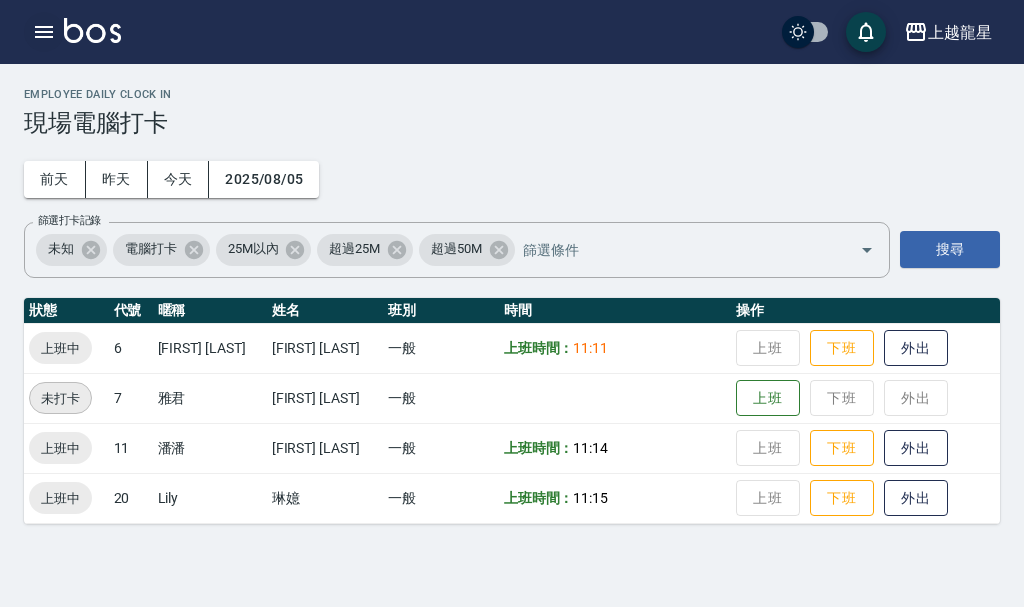 click at bounding box center (44, 32) 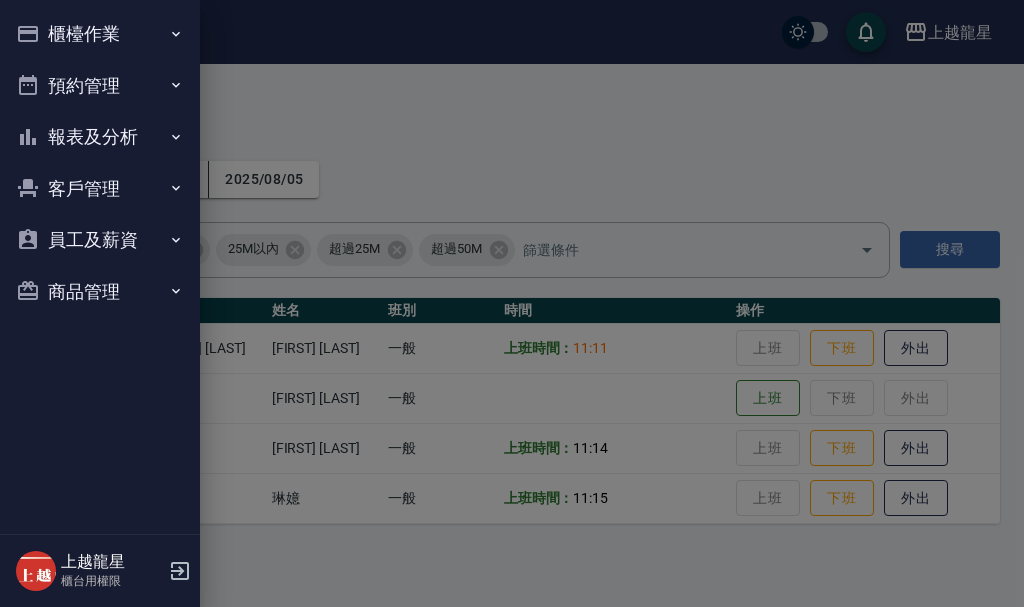 click on "預約管理" at bounding box center (100, 86) 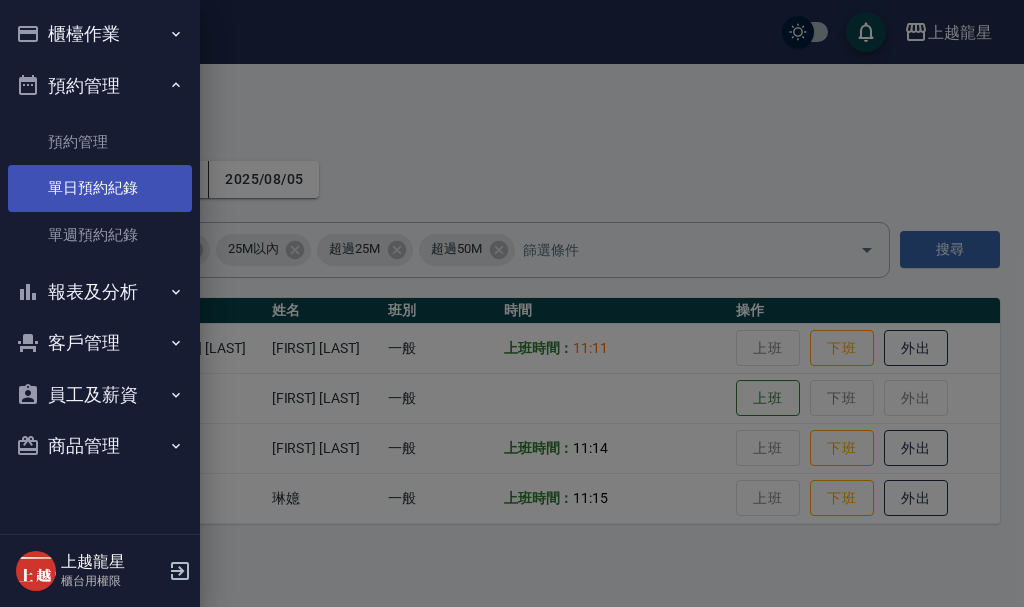 click on "單日預約紀錄" at bounding box center [100, 188] 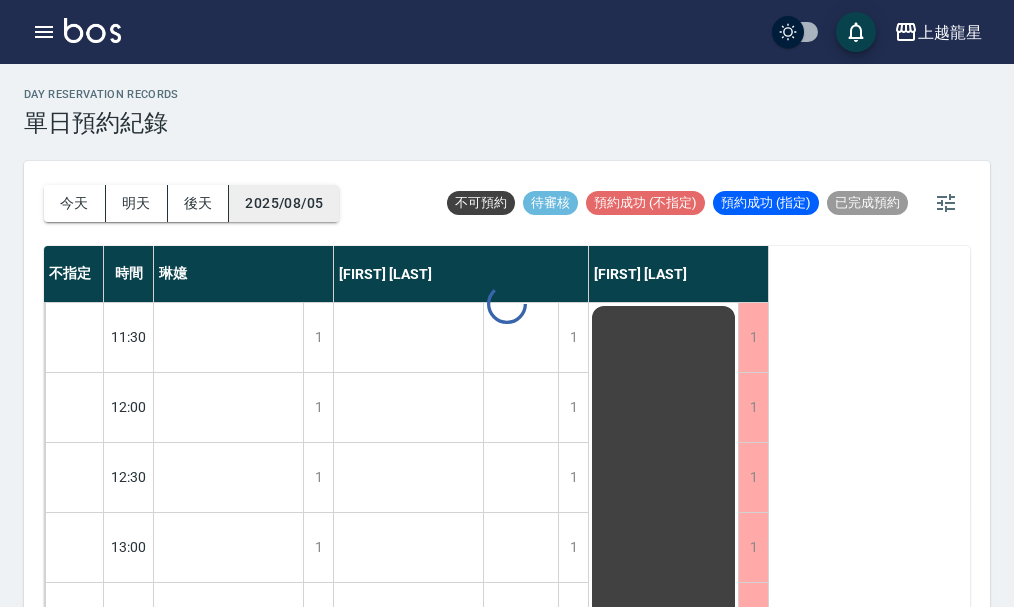 click on "2025/08/05" at bounding box center (284, 203) 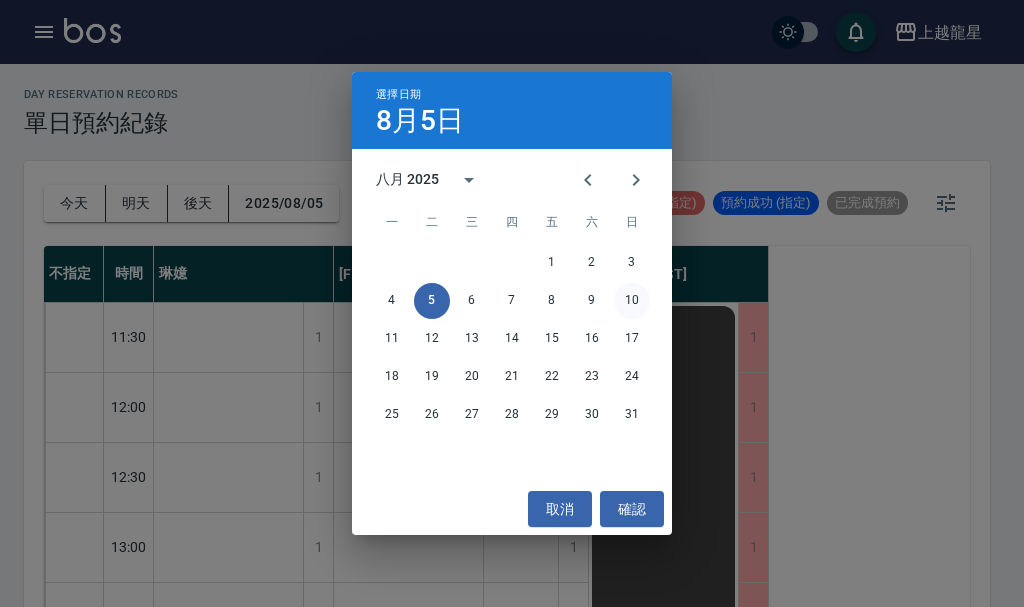 click on "10" at bounding box center (632, 301) 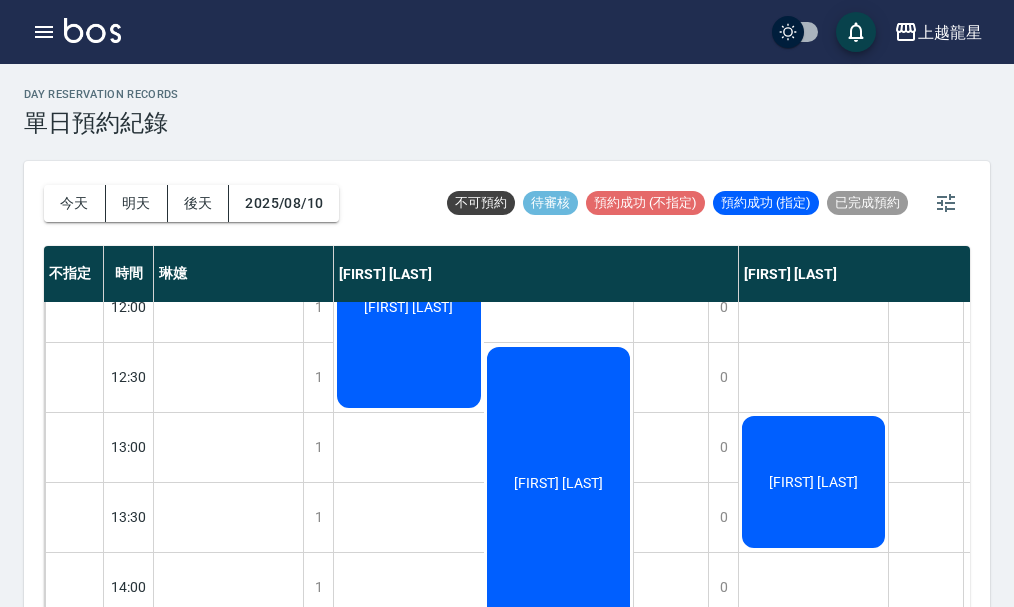 scroll, scrollTop: 0, scrollLeft: 0, axis: both 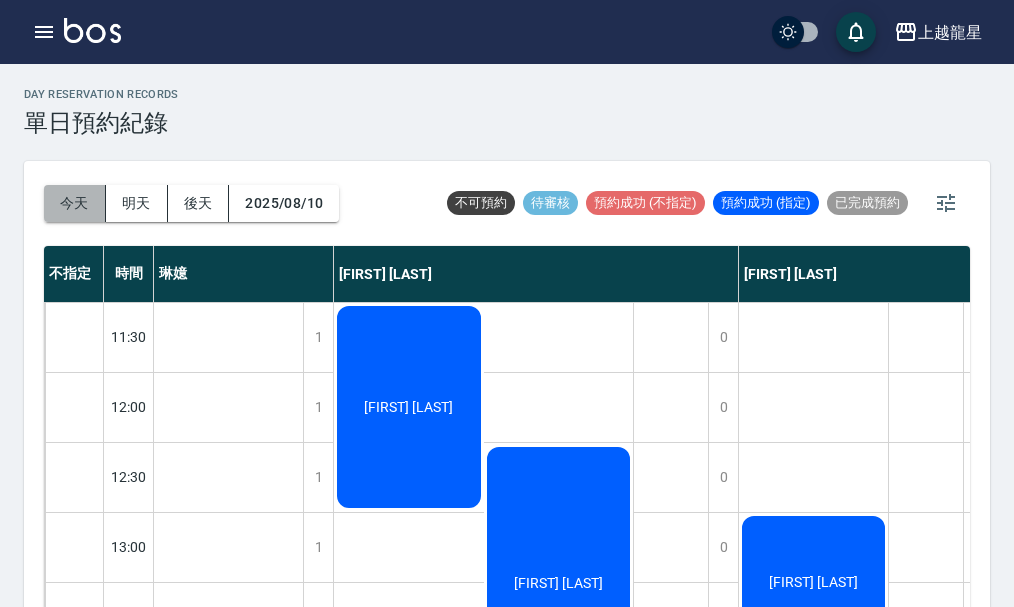 click on "今天" at bounding box center [75, 203] 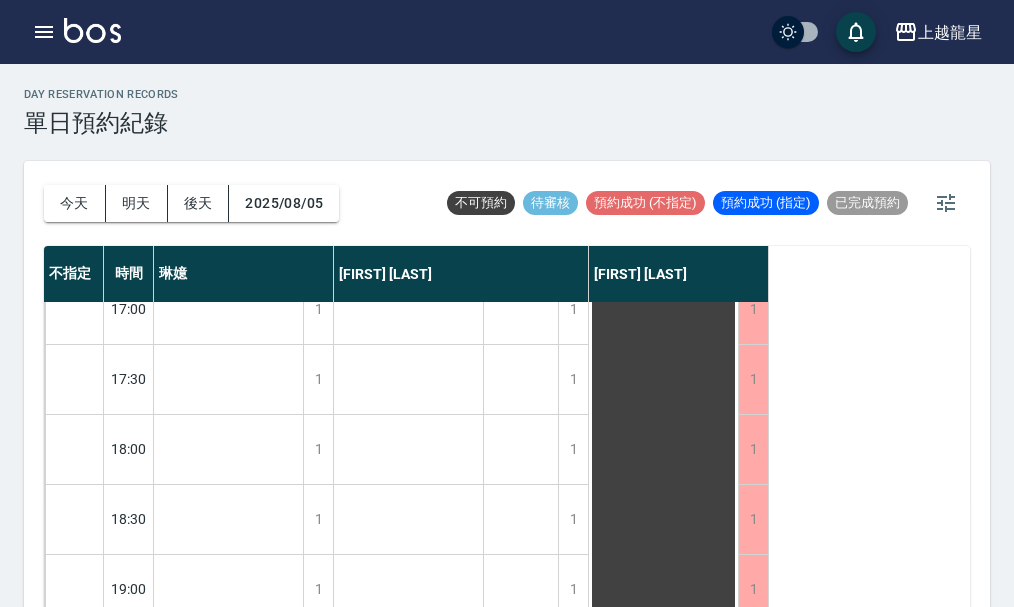 scroll, scrollTop: 800, scrollLeft: 0, axis: vertical 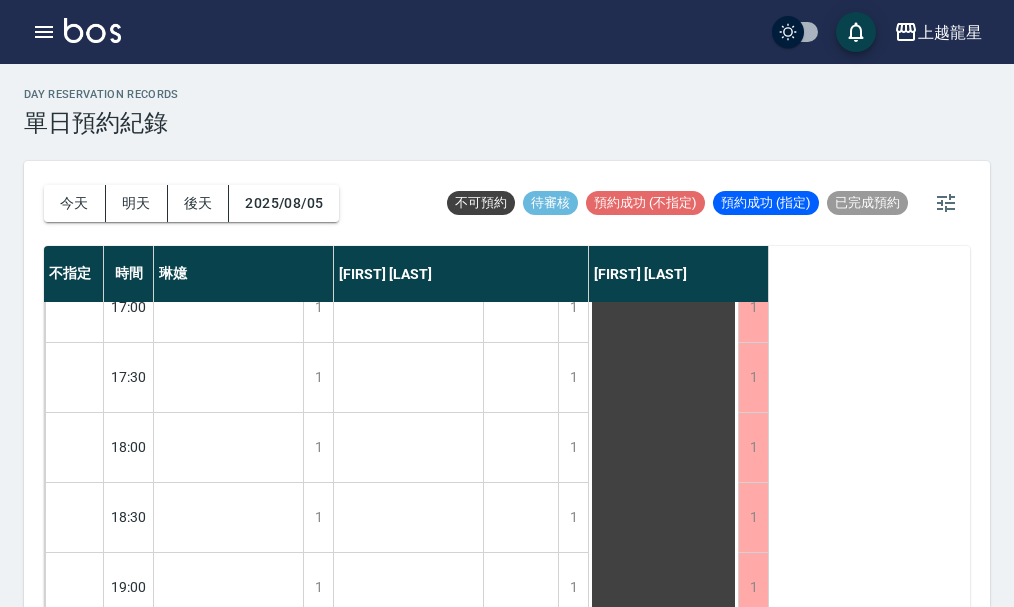 click at bounding box center [92, 30] 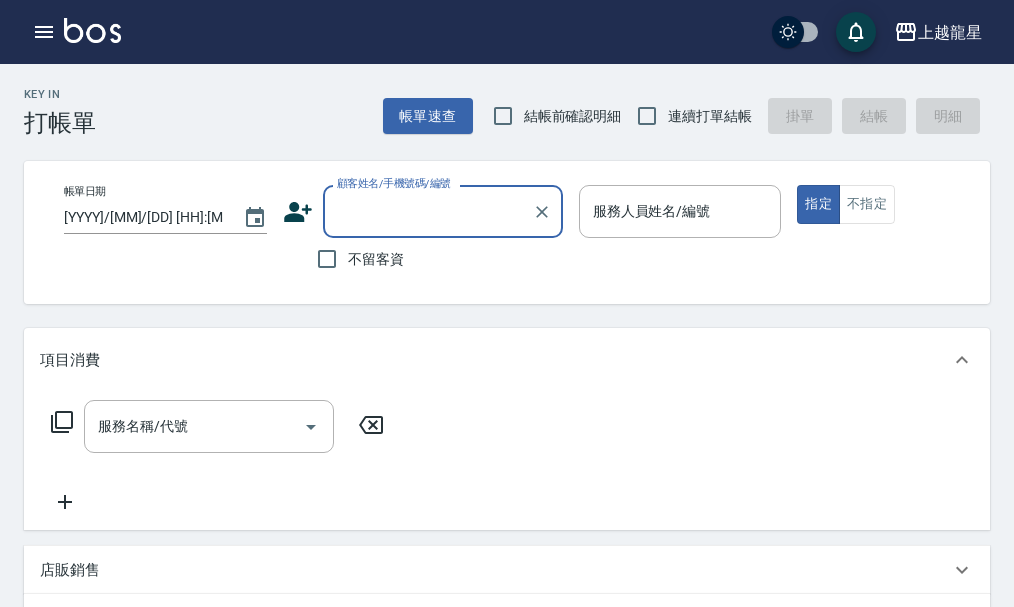 click on "顧客姓名/手機號碼/編號" at bounding box center [428, 211] 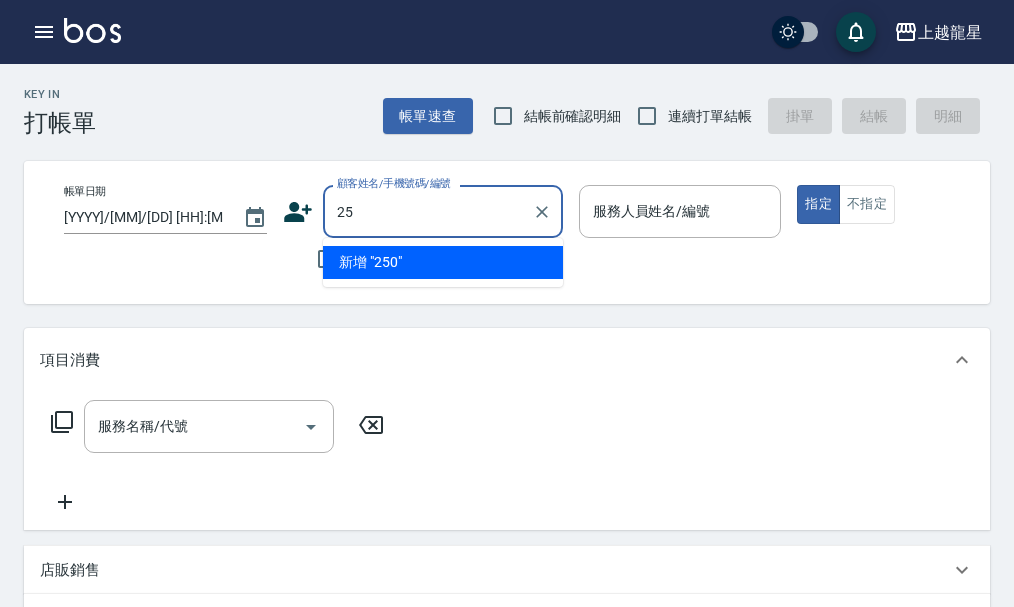 type on "2" 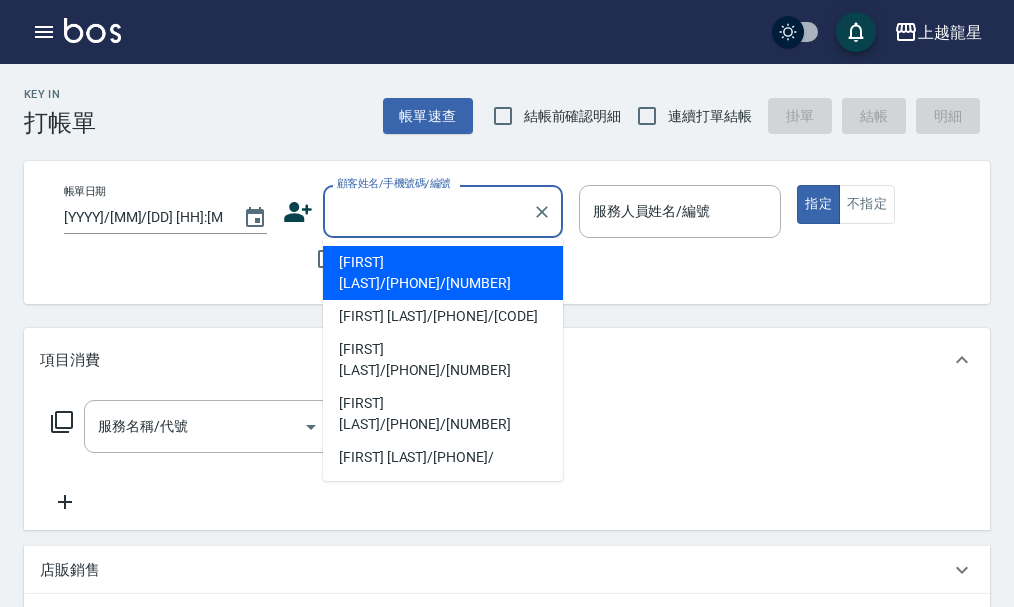 click on "顧客姓名/手機號碼/編號" at bounding box center [428, 211] 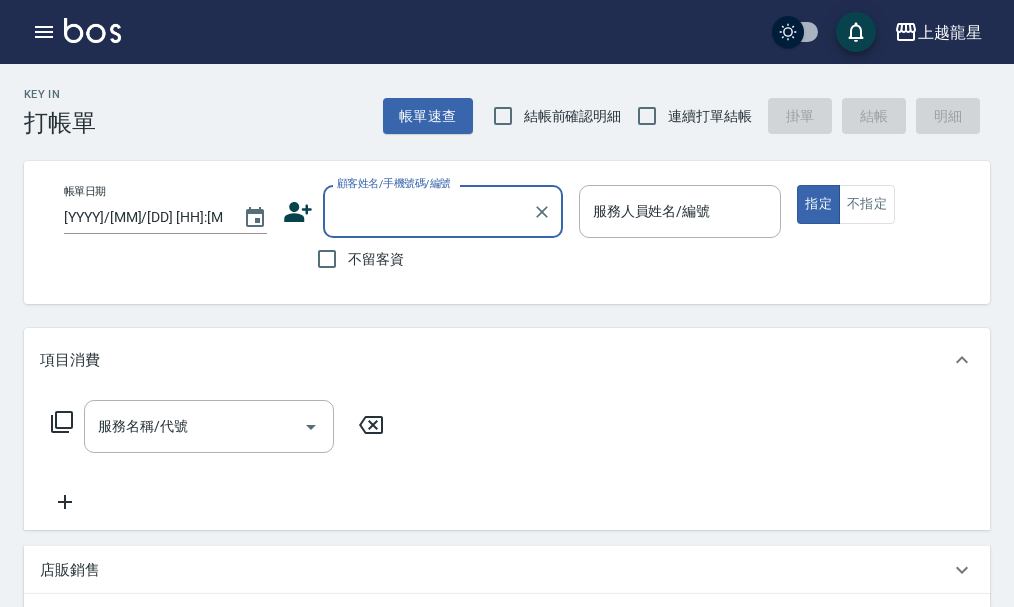 type on "ㄗ" 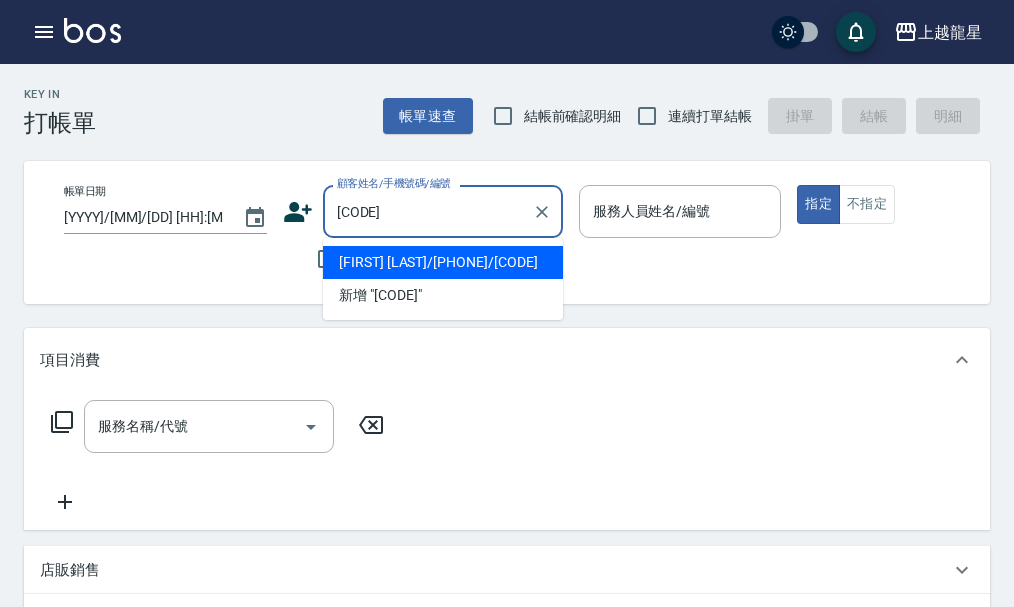 click on "[FIRST] [LAST]/[PHONE]/[CODE]" at bounding box center [443, 262] 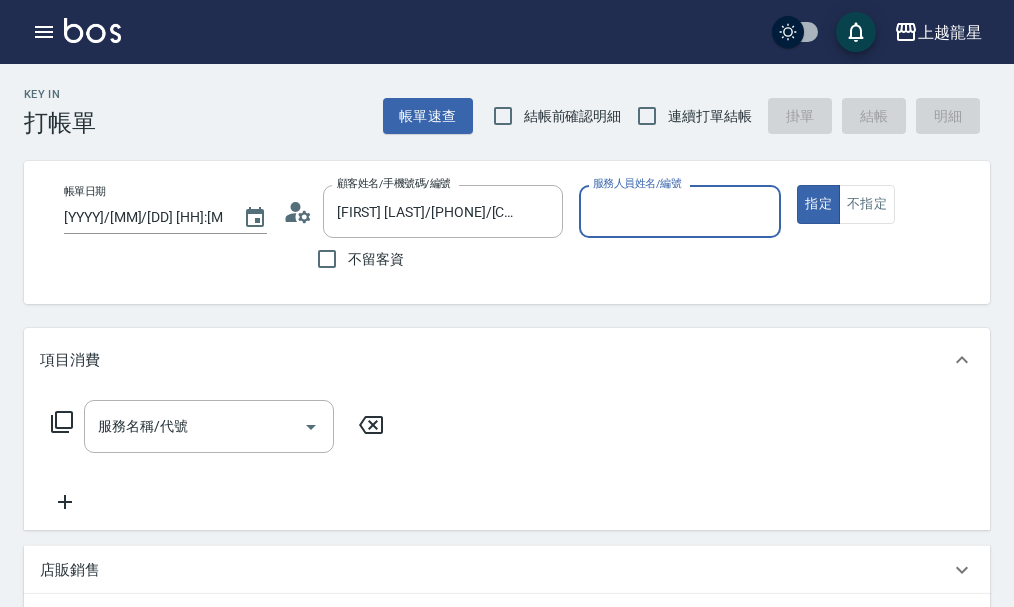 type on "淑雲-25" 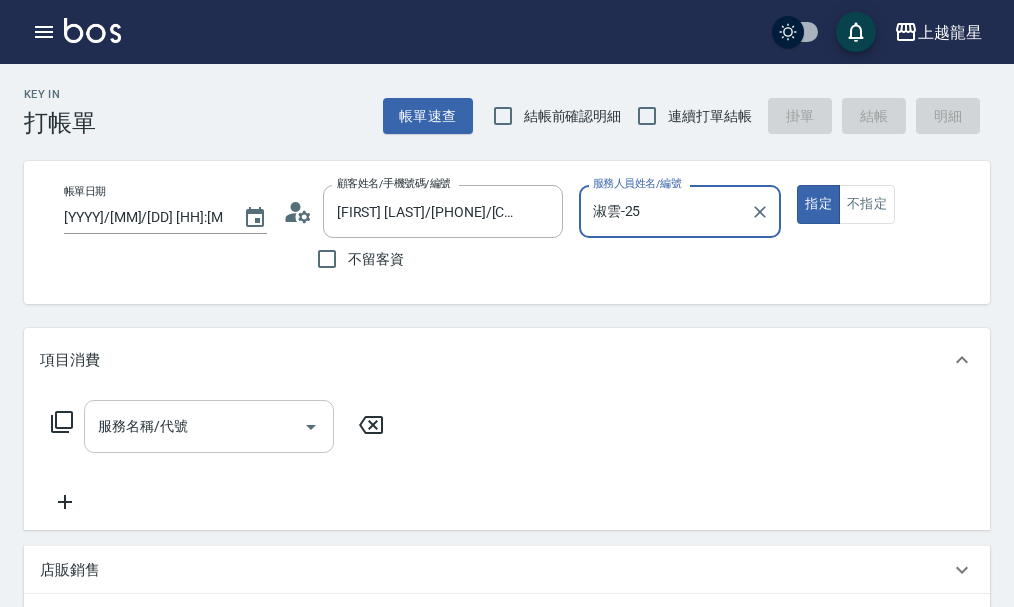 click on "服務名稱/代號" at bounding box center [194, 426] 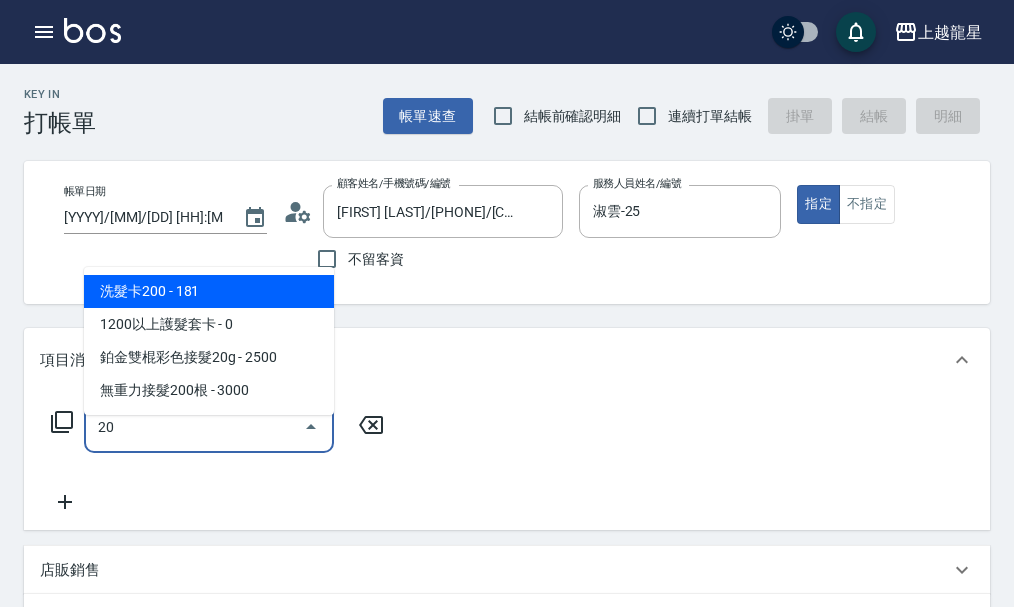 type on "201" 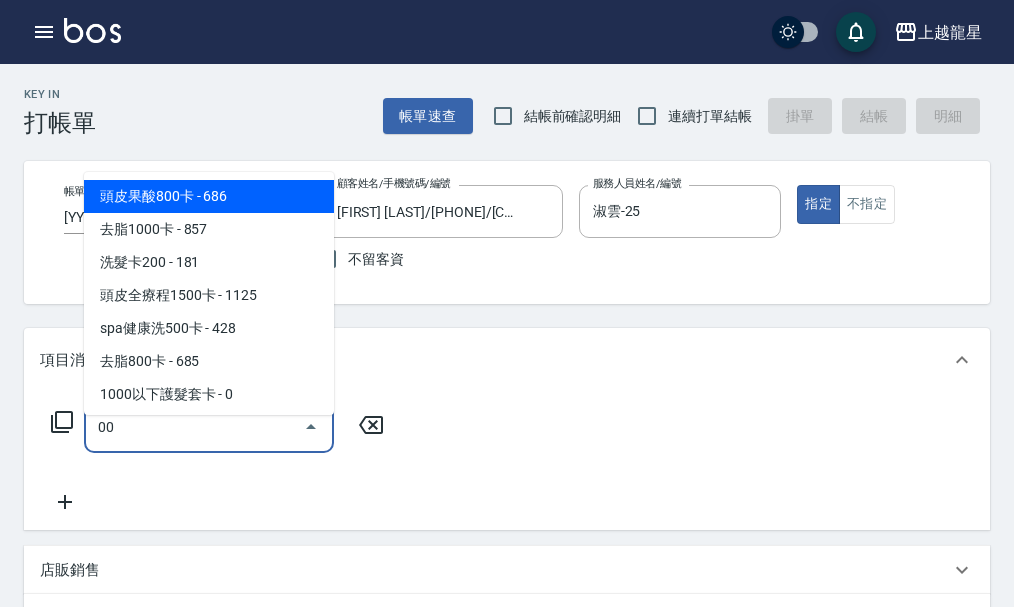 type on "0" 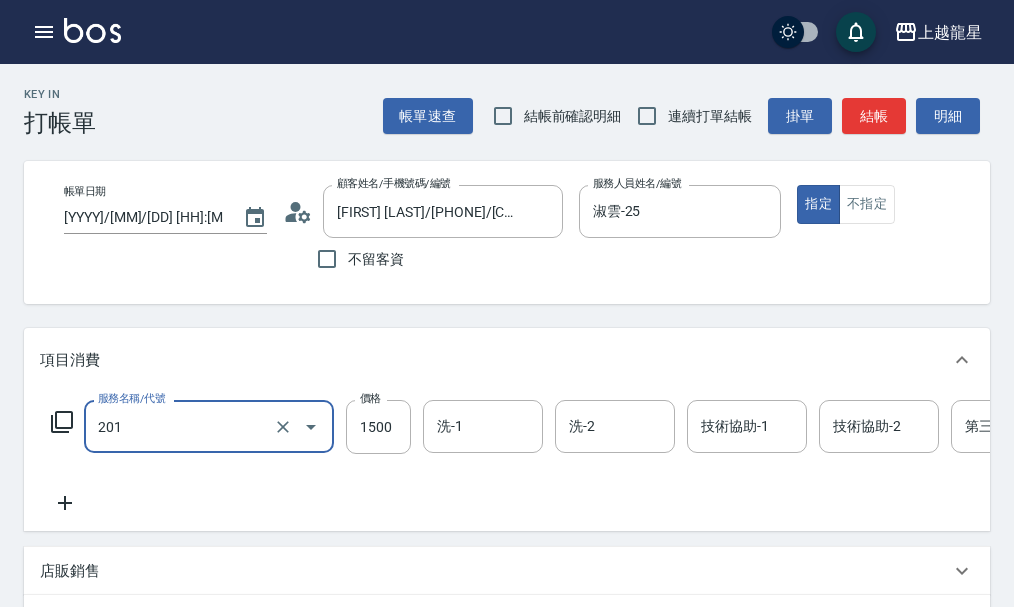 type on "冷燙(201)" 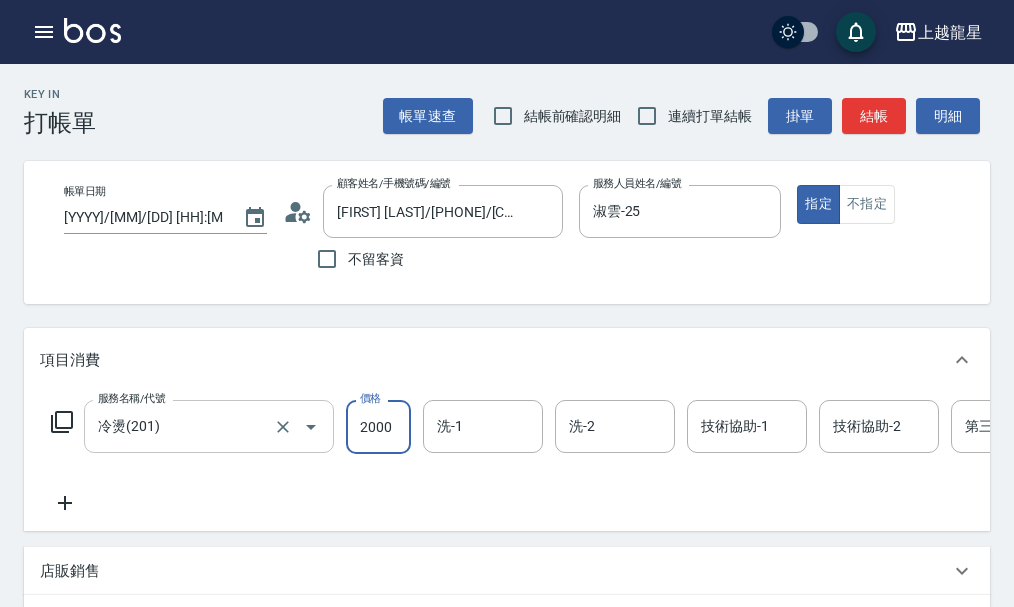 type on "2000" 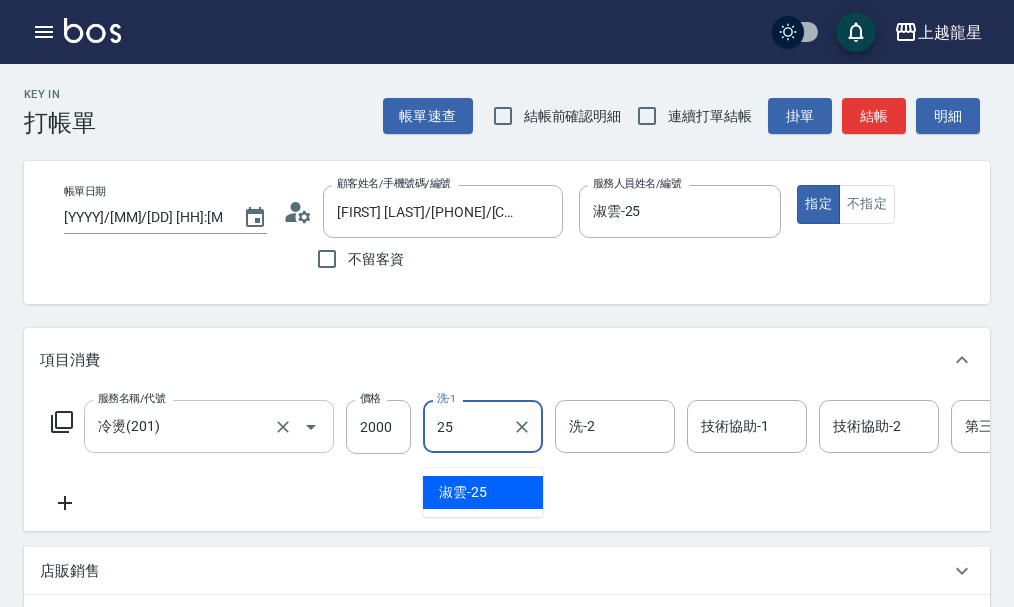 type on "淑雲-25" 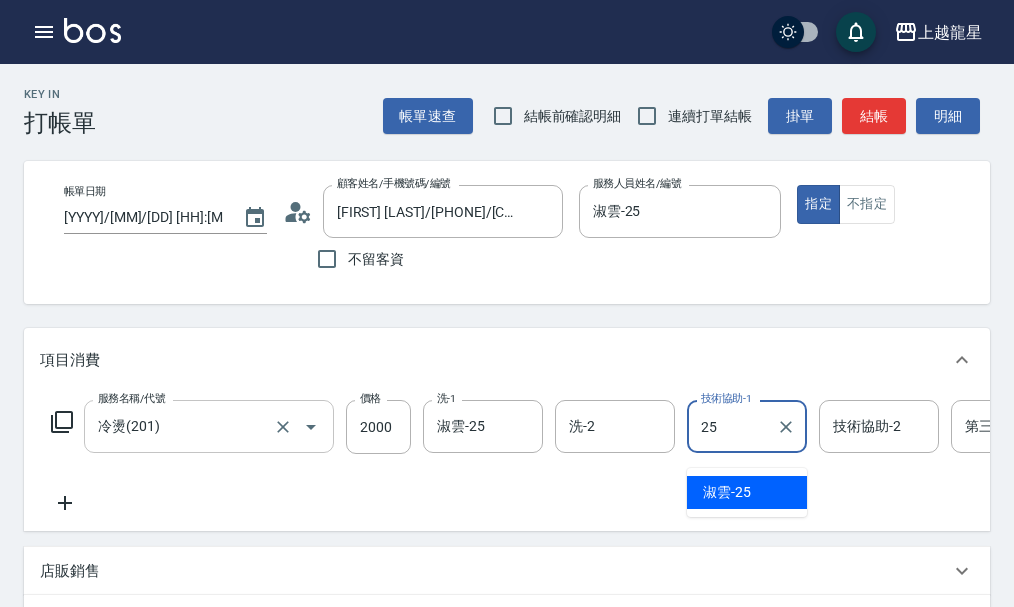 type on "淑雲-25" 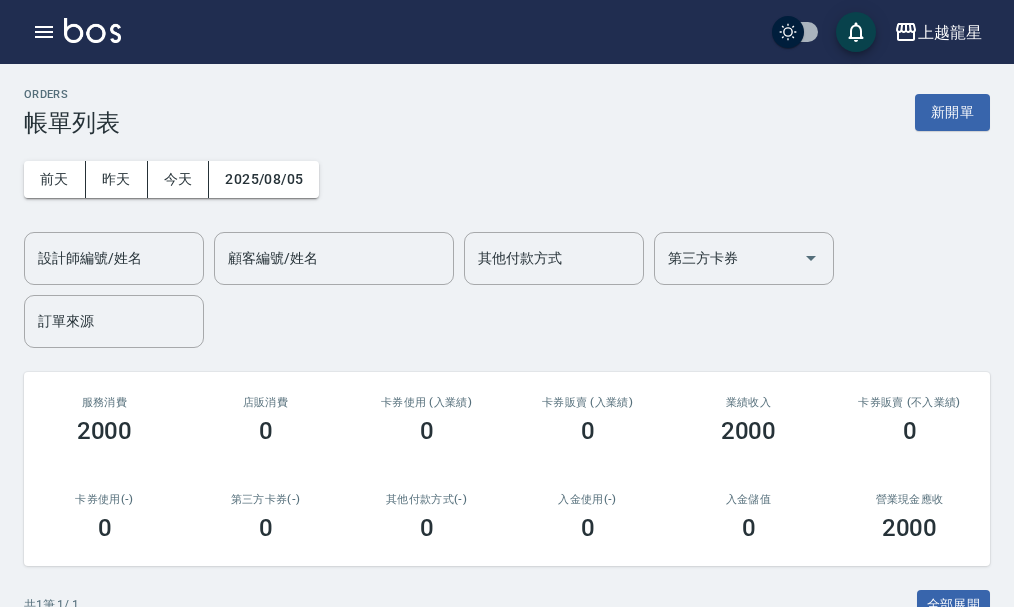 click at bounding box center (92, 32) 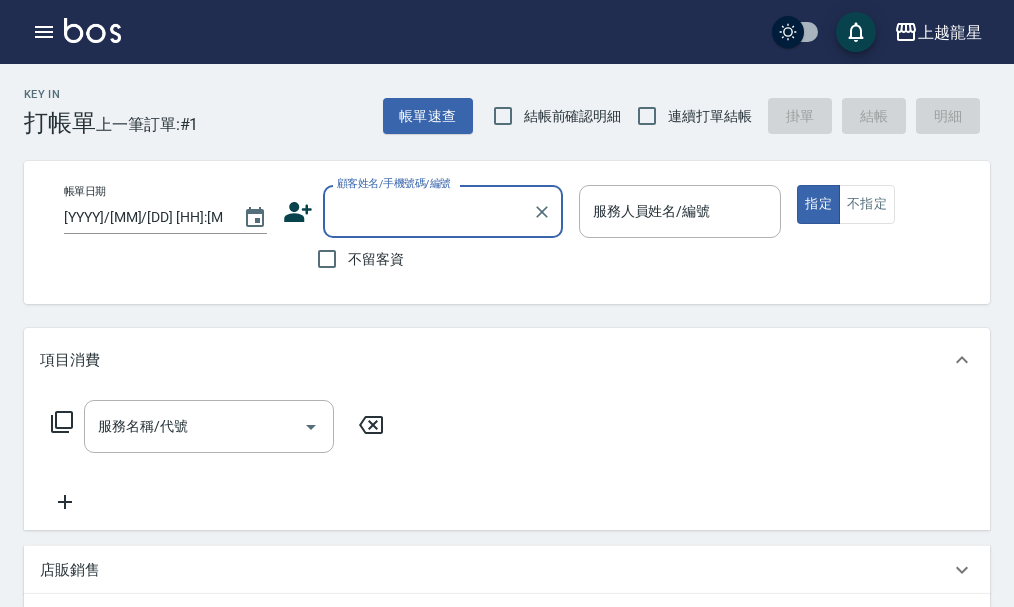 click on "顧客姓名/手機號碼/編號" at bounding box center [428, 211] 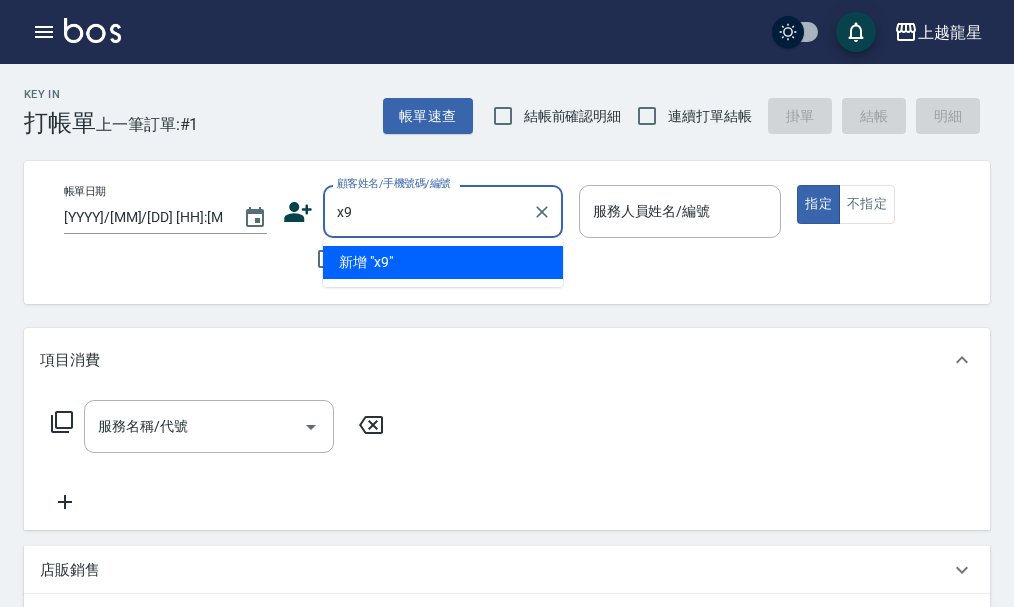 type on "x" 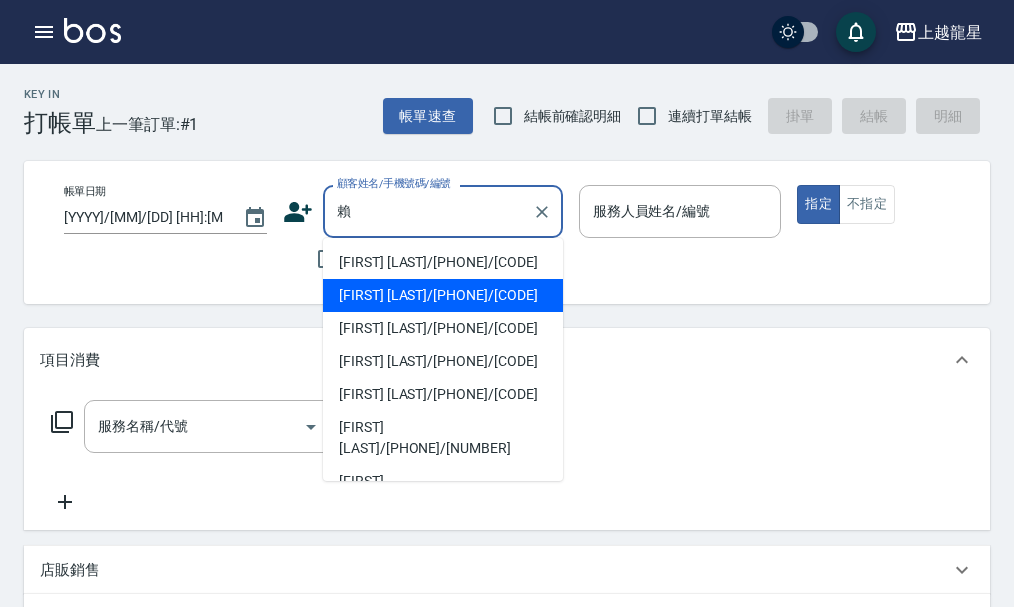 click on "[FIRST] [LAST]/[PHONE]/[CODE]" at bounding box center [443, 295] 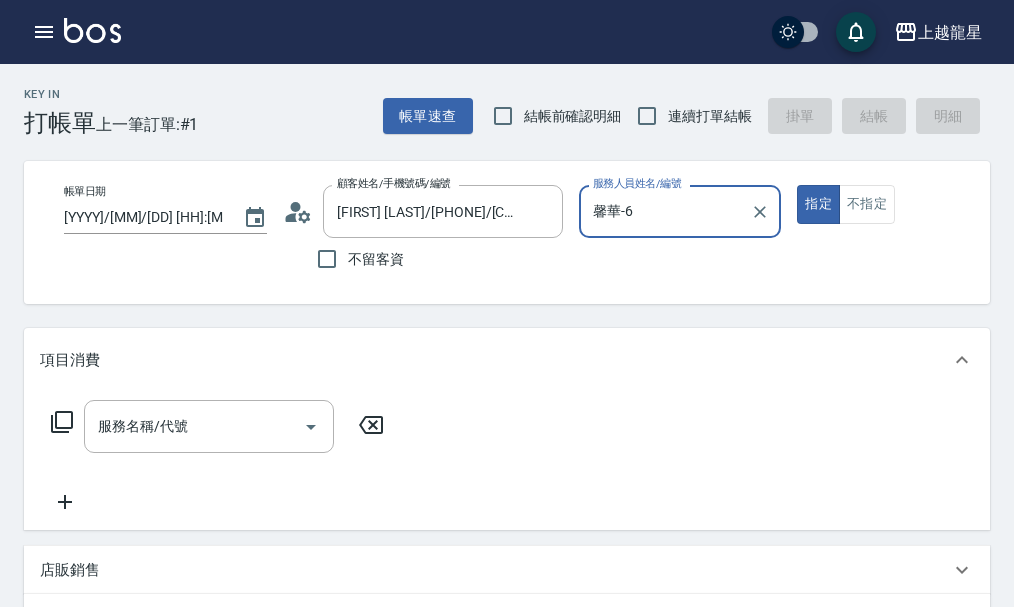 type on "馨華-6" 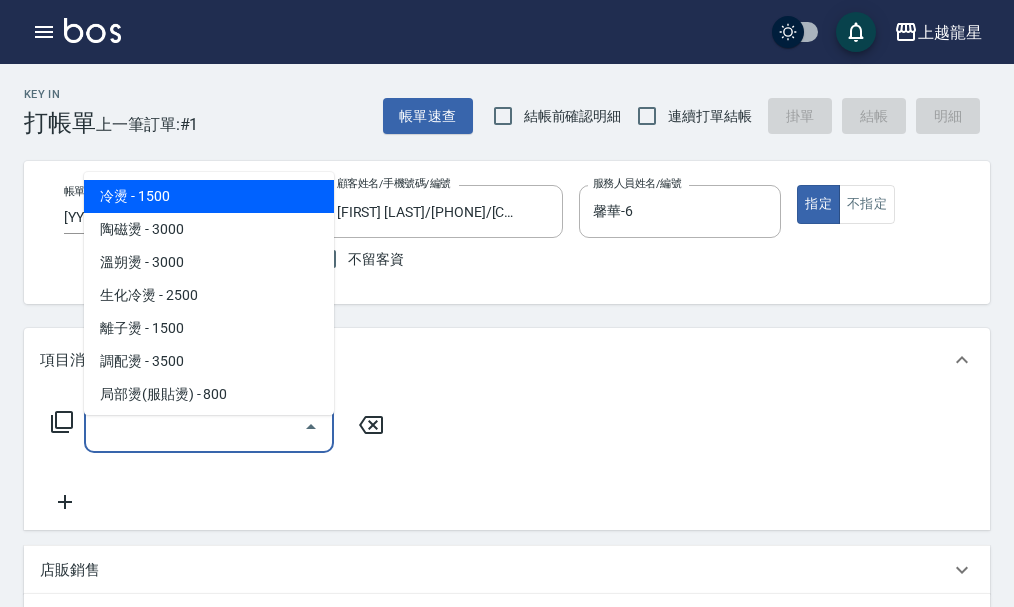 click on "服務名稱/代號 服務名稱/代號" at bounding box center (209, 426) 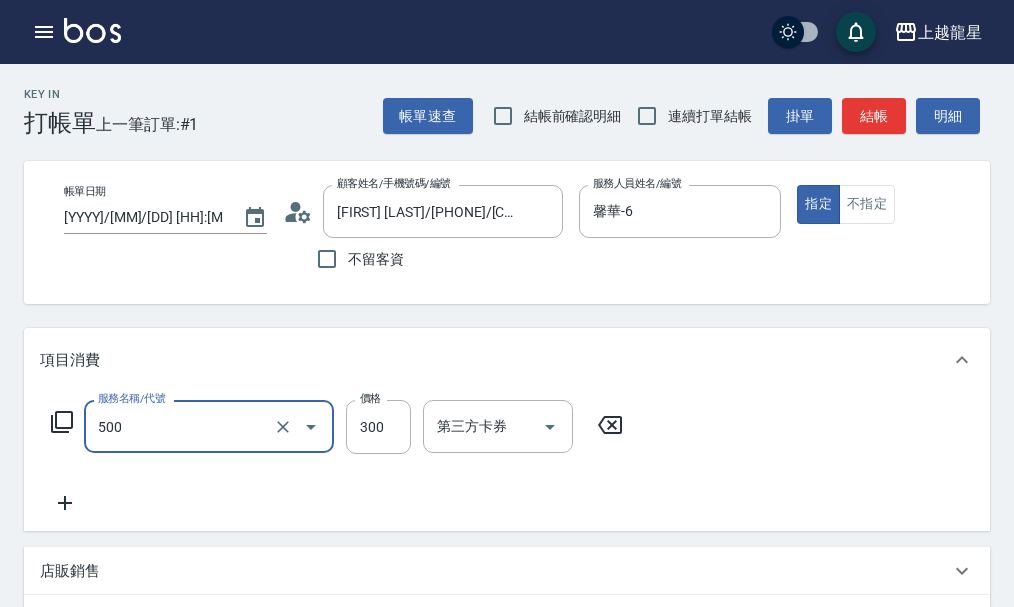 type on "一般洗髮(500)" 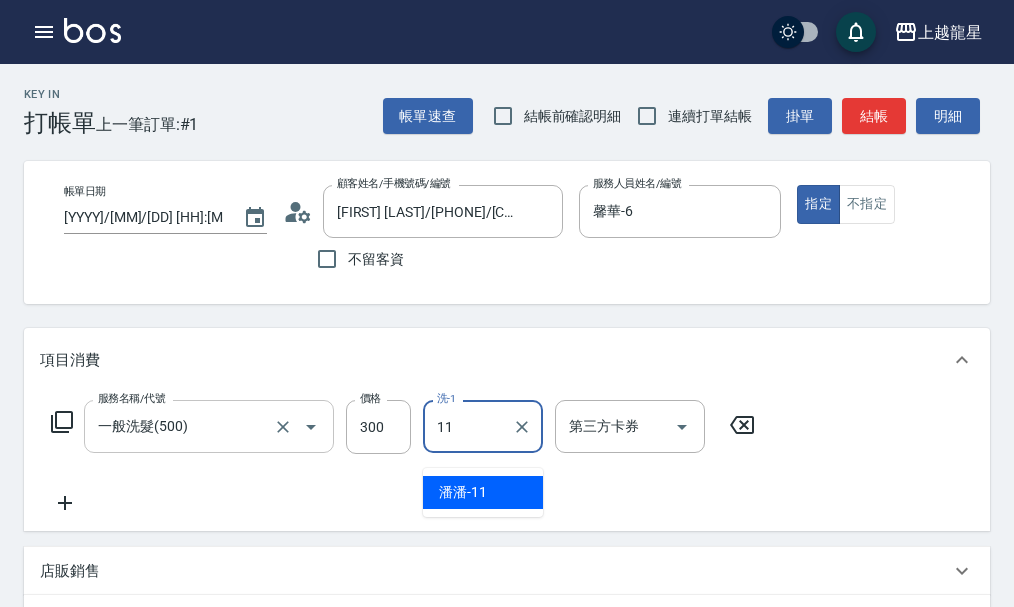 type on "潘潘-11" 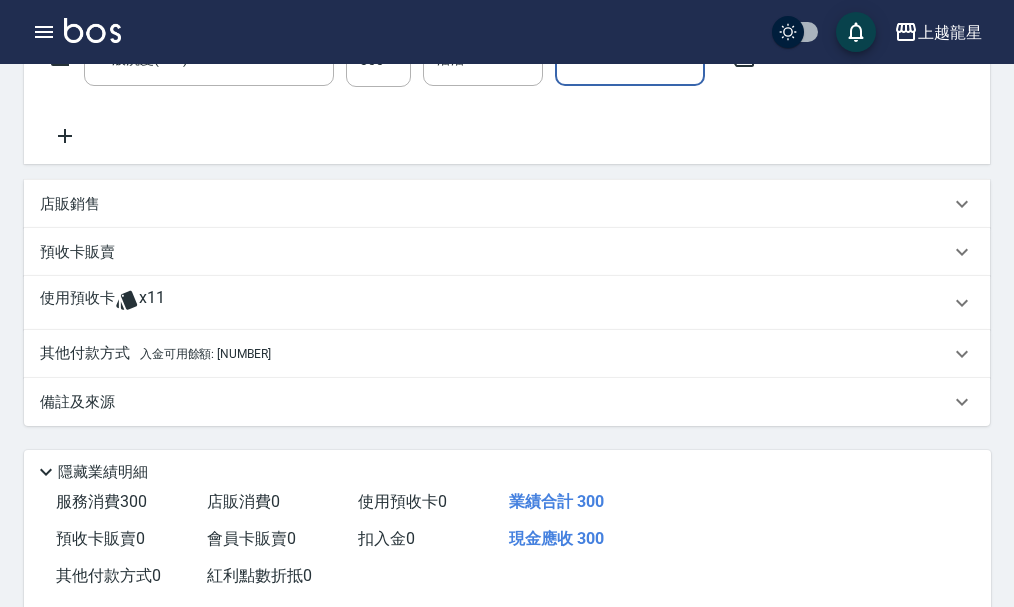 scroll, scrollTop: 500, scrollLeft: 0, axis: vertical 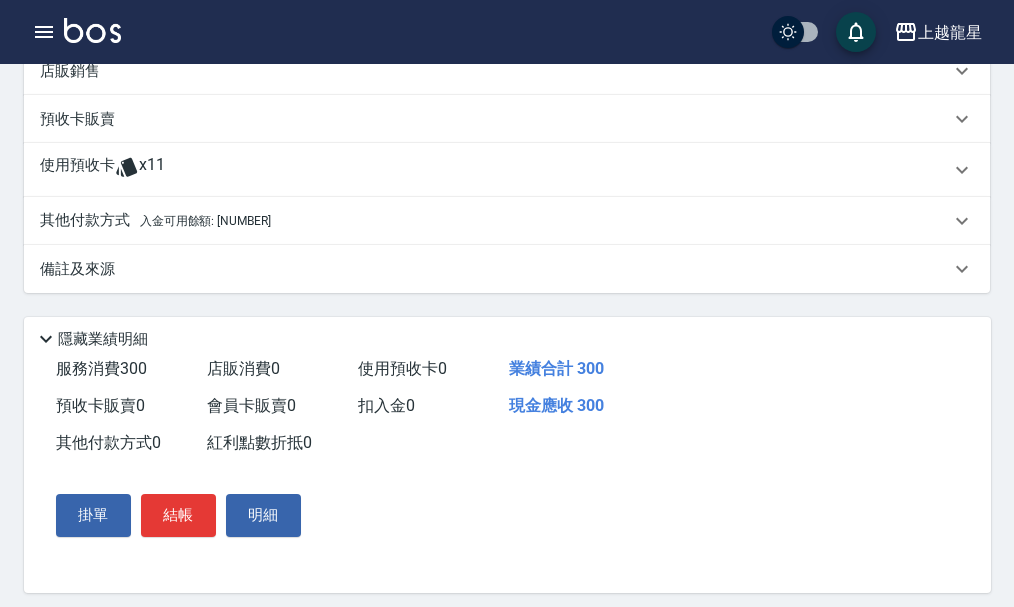 click on "其他付款方式 入金可用餘額: [NUMBER]" at bounding box center (495, 221) 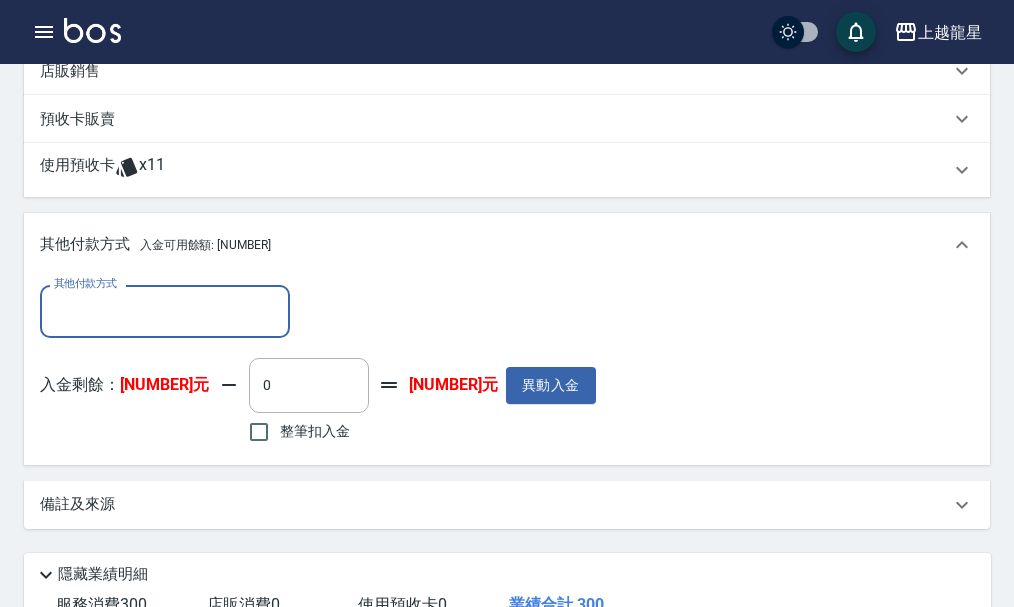 scroll, scrollTop: 0, scrollLeft: 0, axis: both 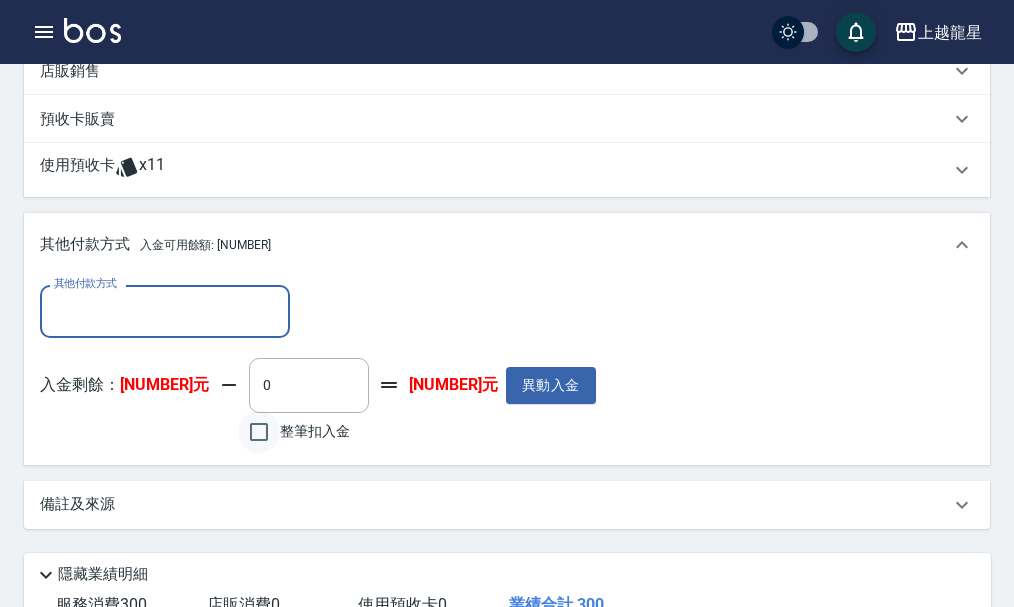 click on "整筆扣入金" at bounding box center [259, 432] 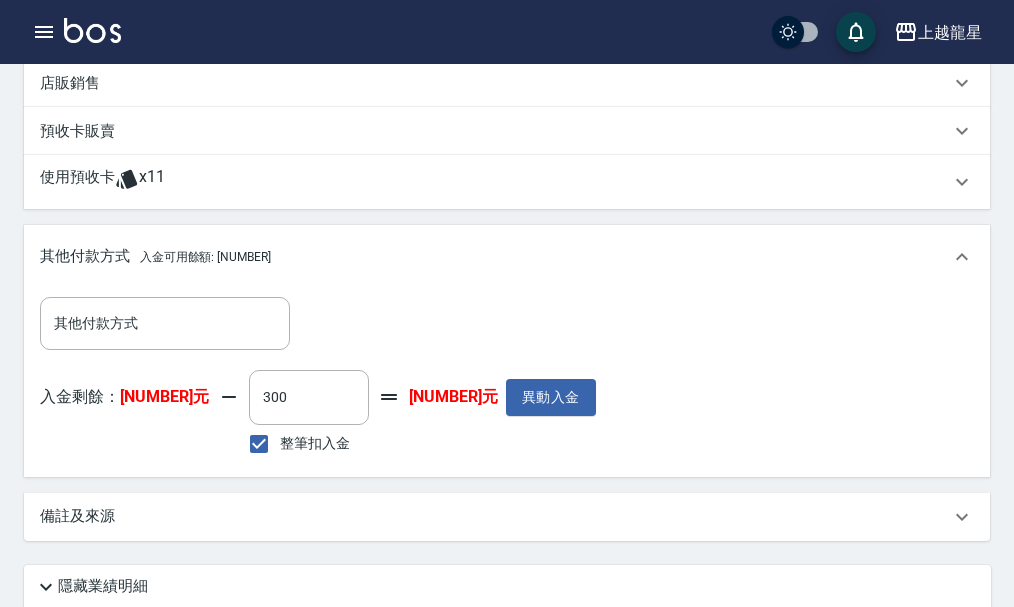 scroll, scrollTop: 769, scrollLeft: 0, axis: vertical 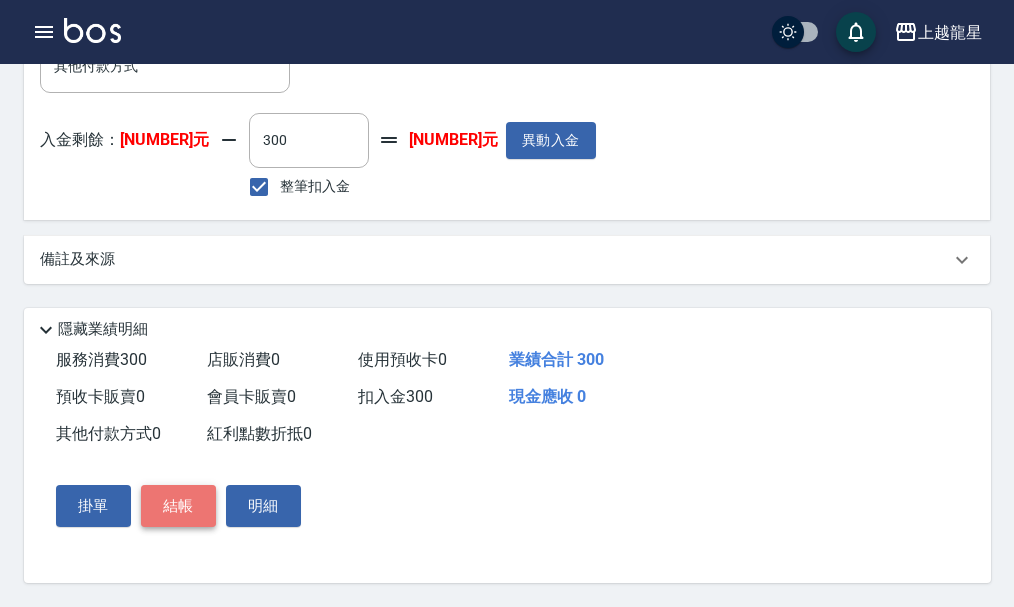 click on "結帳" at bounding box center (178, 506) 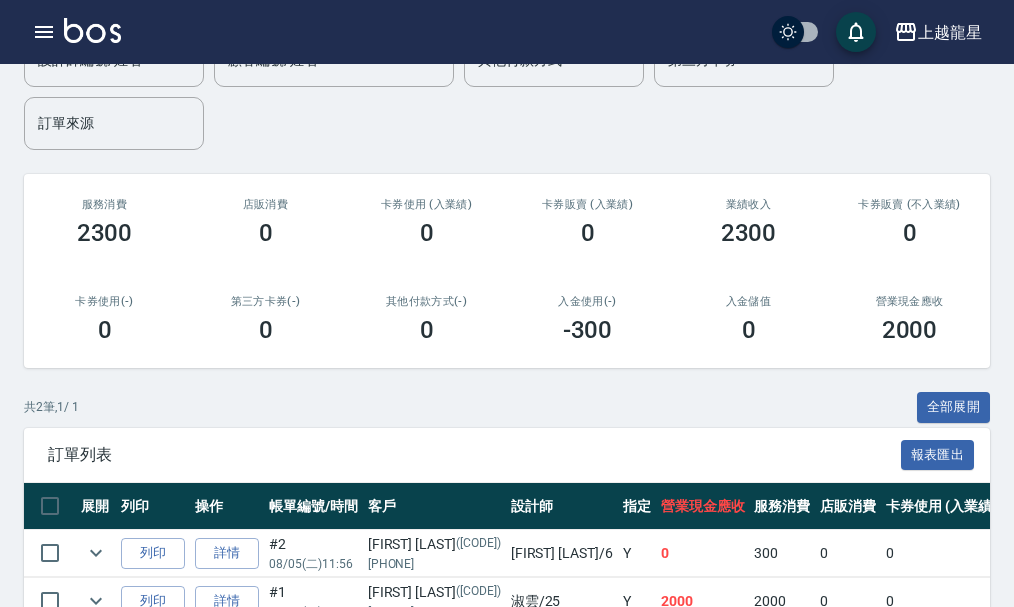 scroll, scrollTop: 310, scrollLeft: 0, axis: vertical 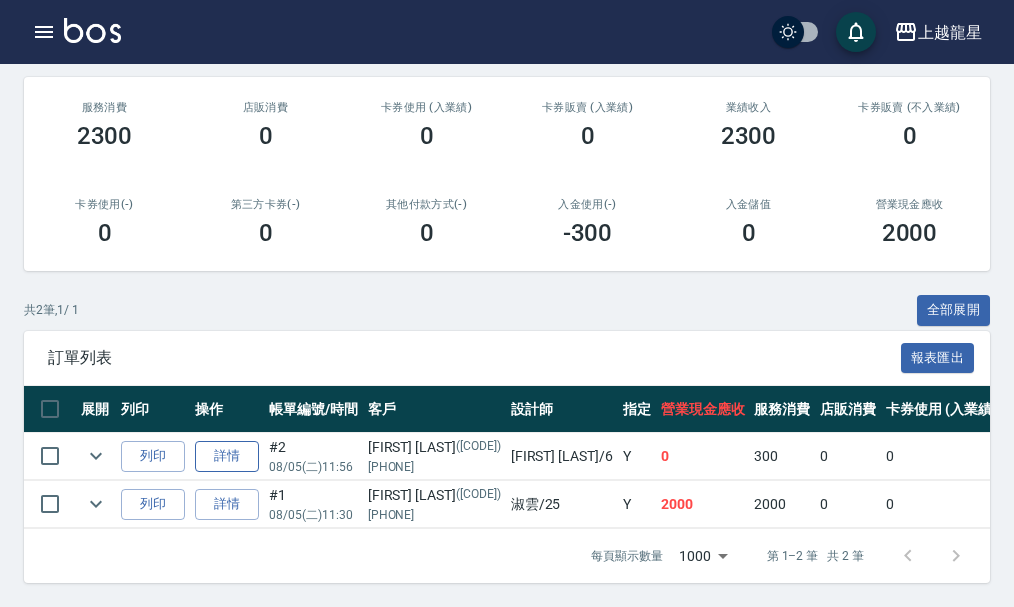 click on "詳情" at bounding box center [227, 456] 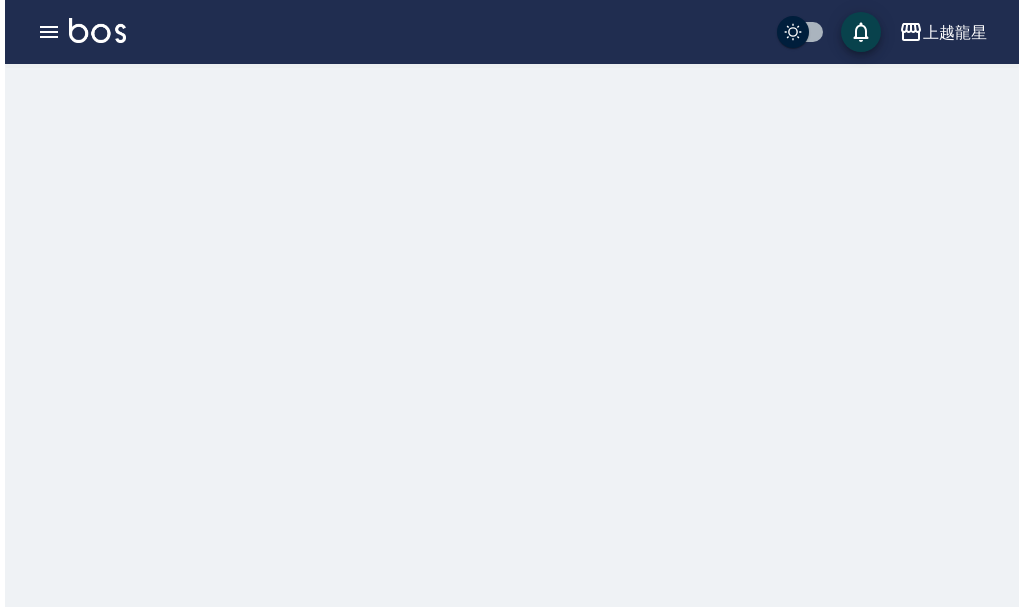 scroll, scrollTop: 0, scrollLeft: 0, axis: both 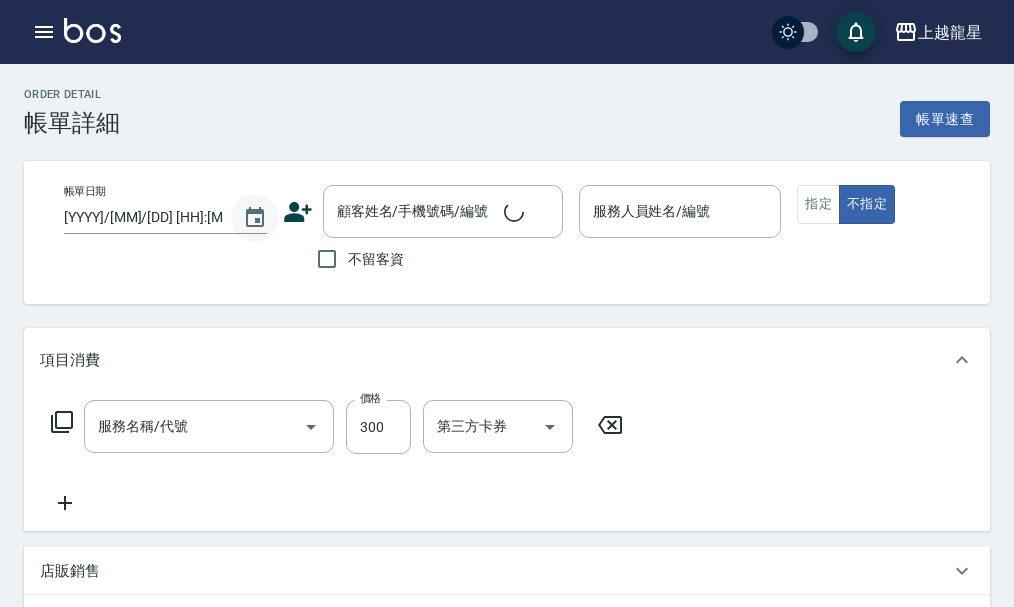 type on "馨華-6" 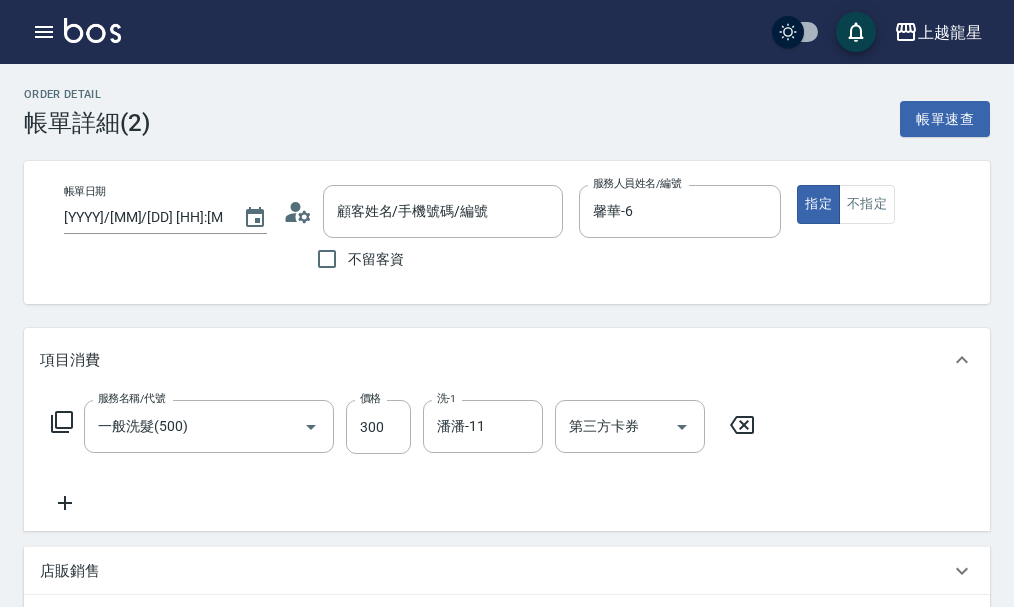 type on "一般洗髮(500)" 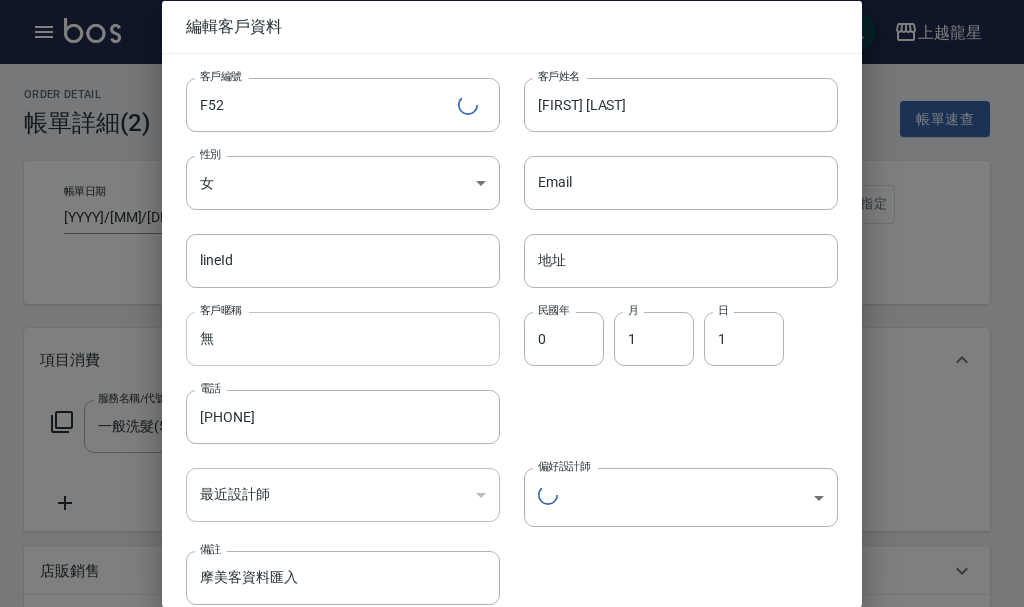 type on "c4911bcf-82ea-4647-8f19-9404b191d2c1" 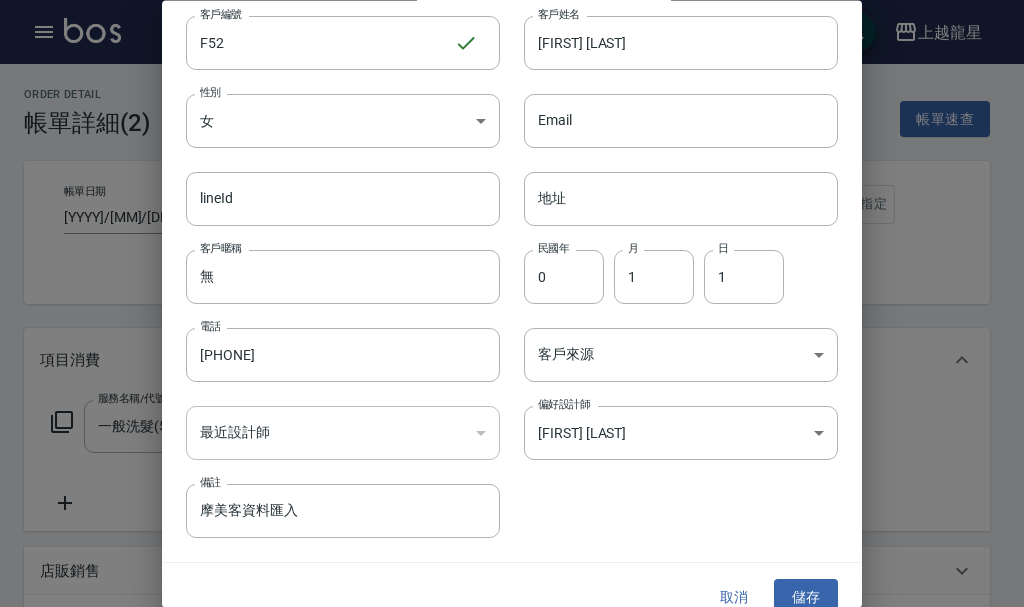 scroll, scrollTop: 86, scrollLeft: 0, axis: vertical 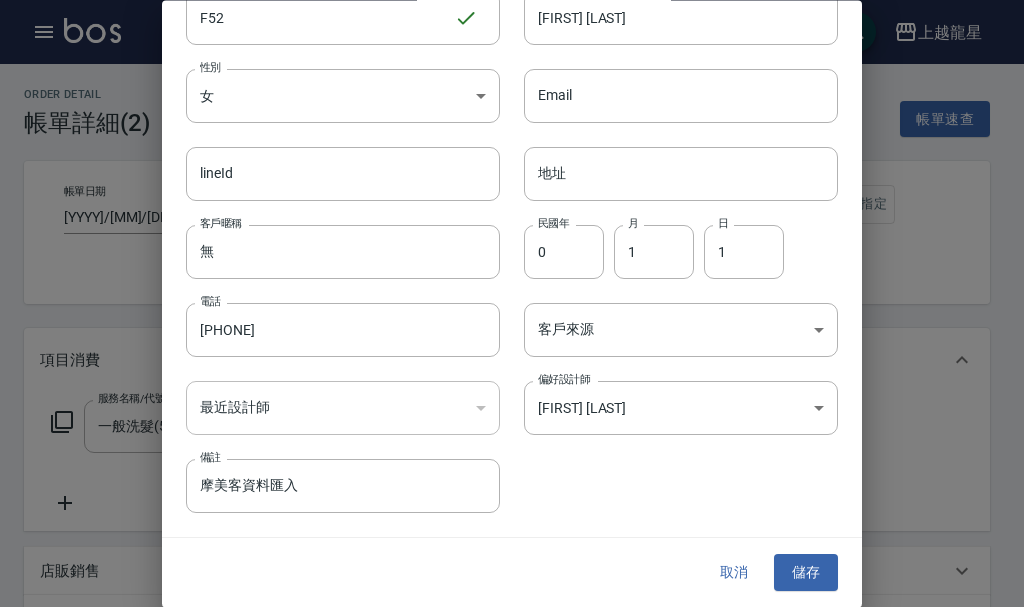 click at bounding box center [512, 303] 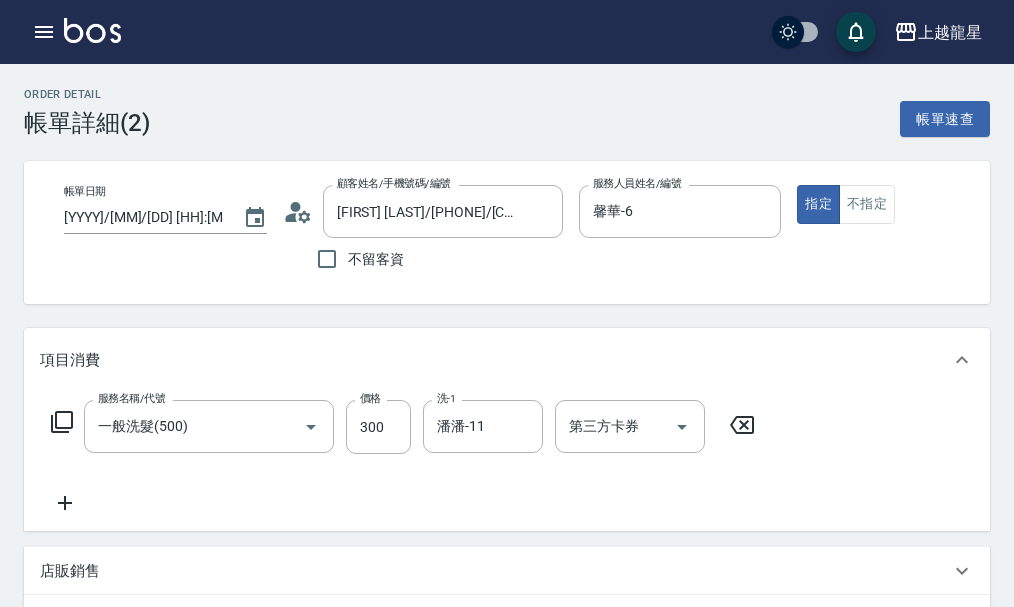 click 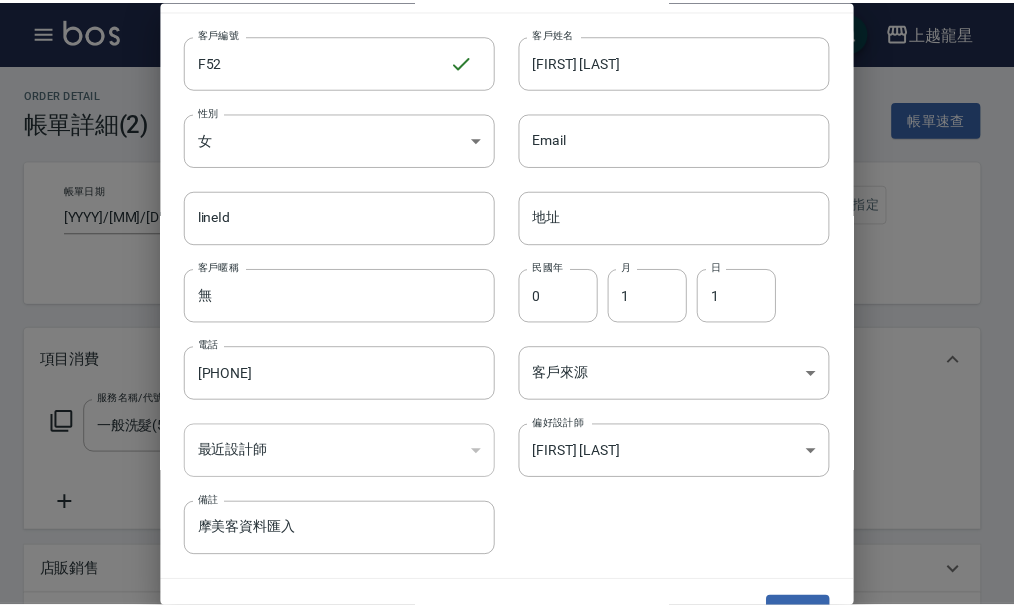 scroll, scrollTop: 86, scrollLeft: 0, axis: vertical 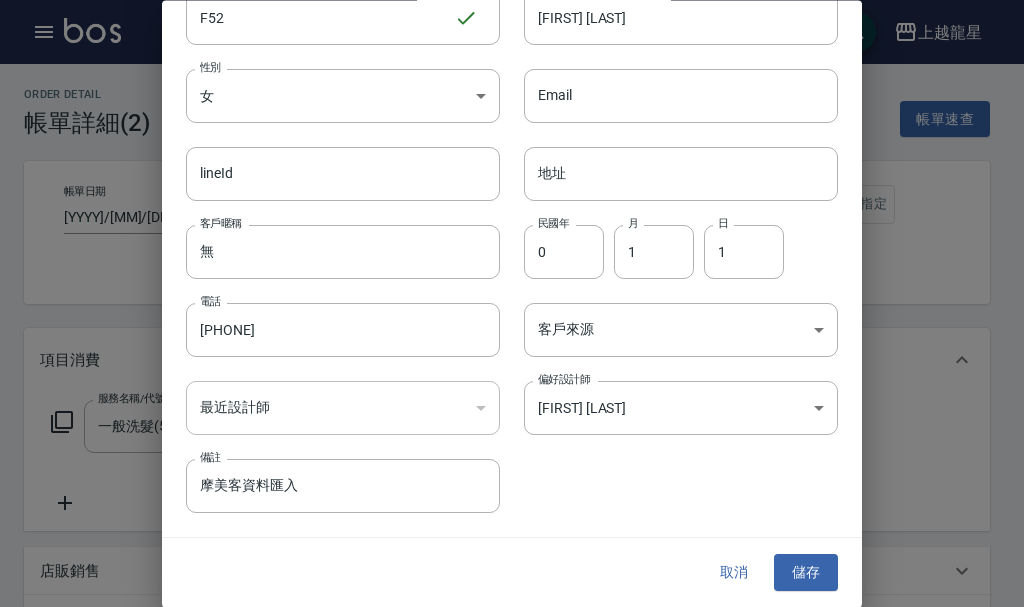 click on "取消" at bounding box center (734, 573) 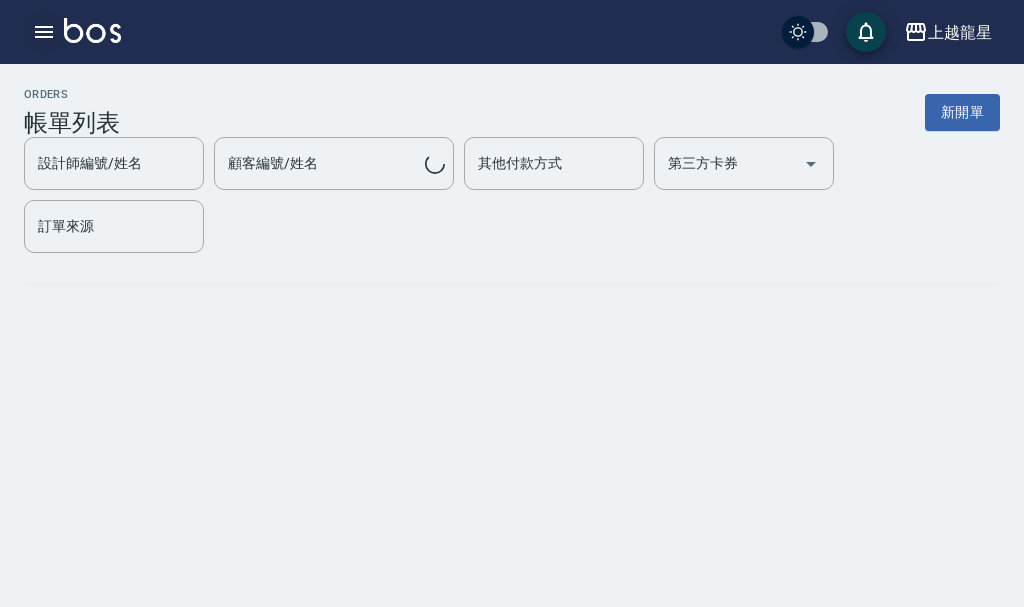 click 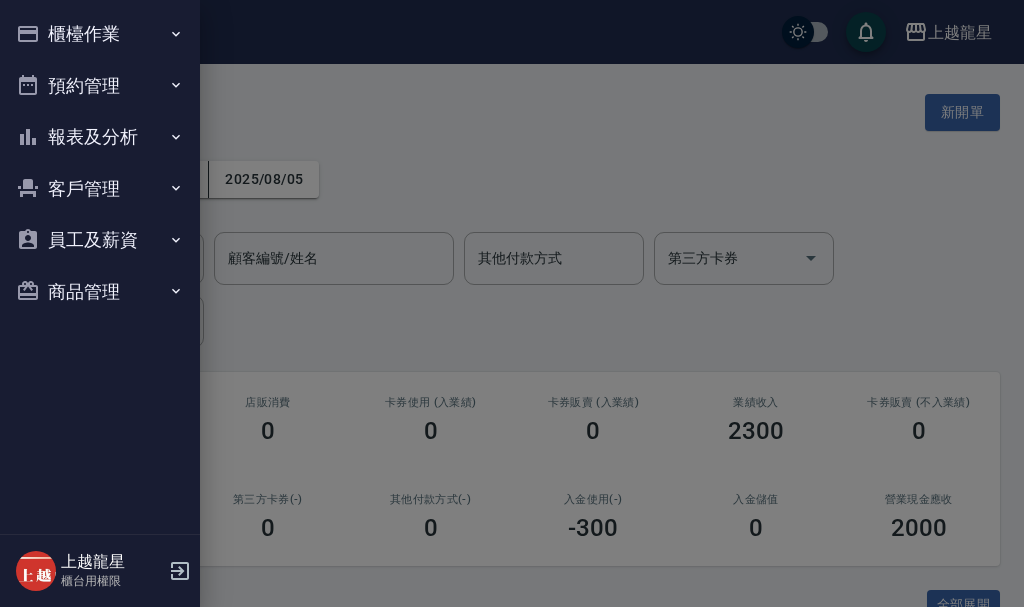 click at bounding box center [512, 303] 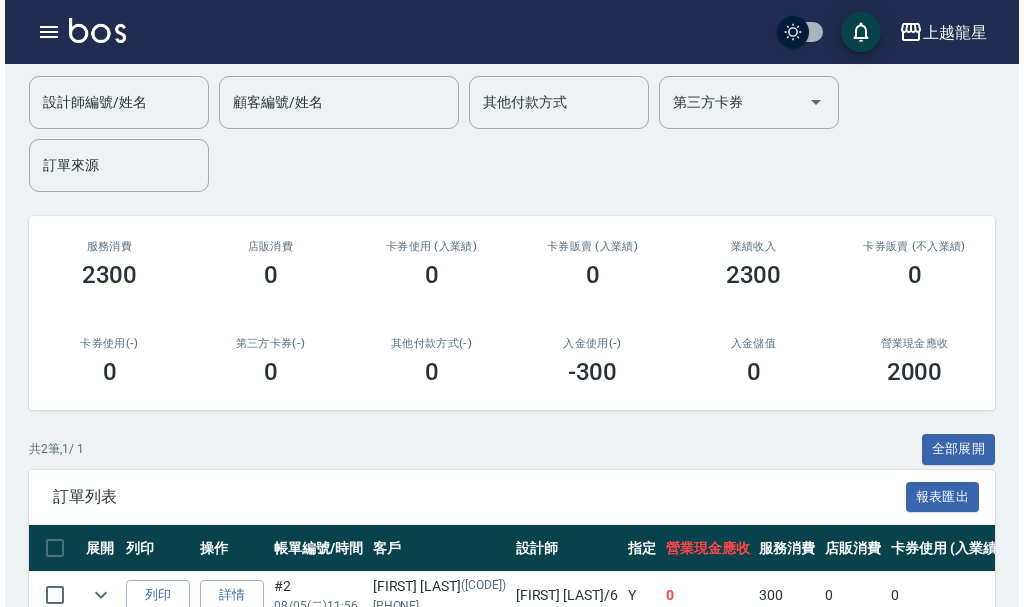 scroll, scrollTop: 0, scrollLeft: 0, axis: both 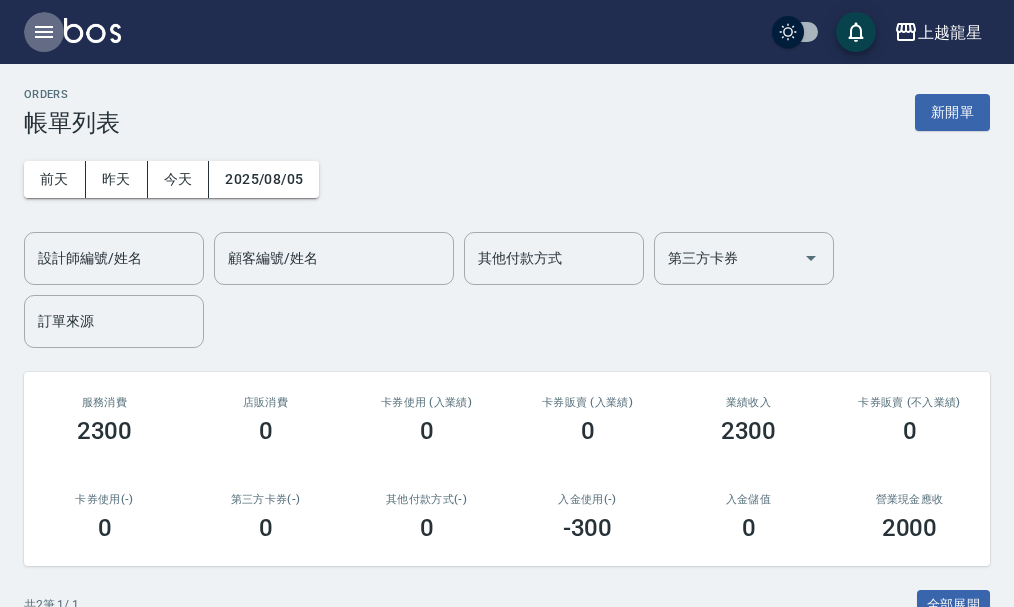 click 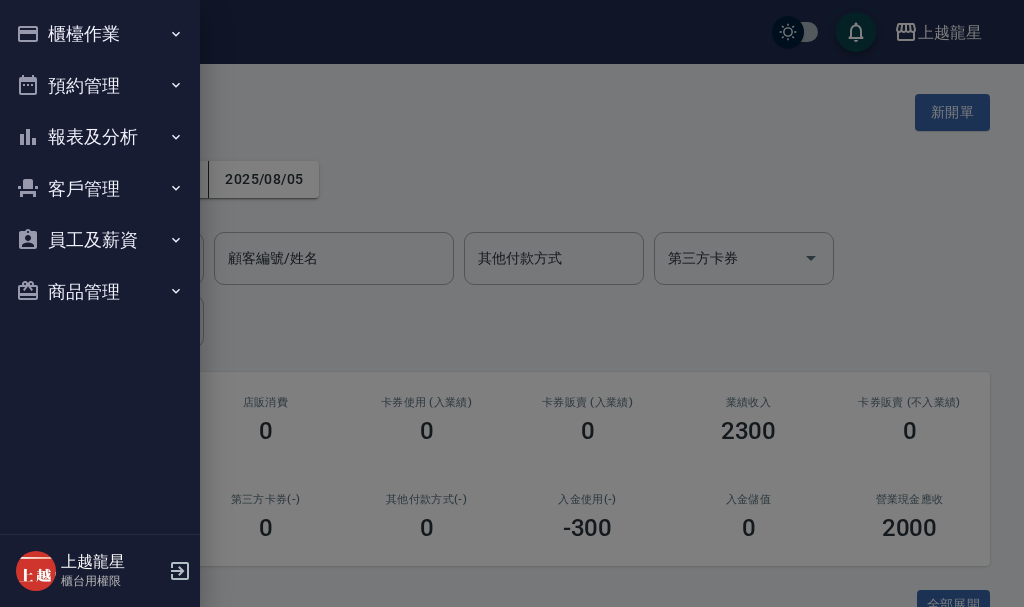 click on "櫃檯作業" at bounding box center (100, 34) 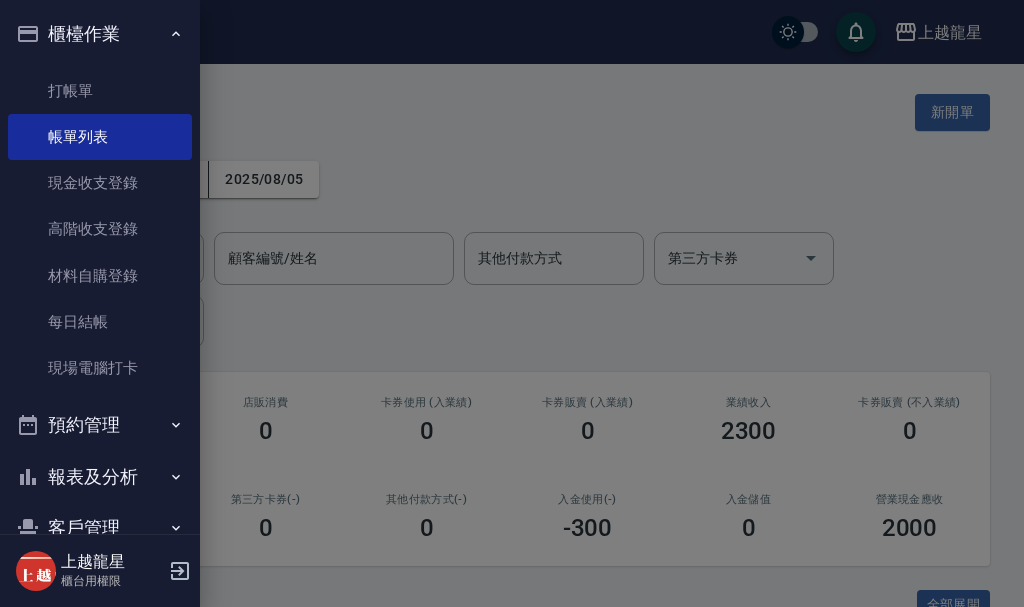 click on "預約管理" at bounding box center [100, 425] 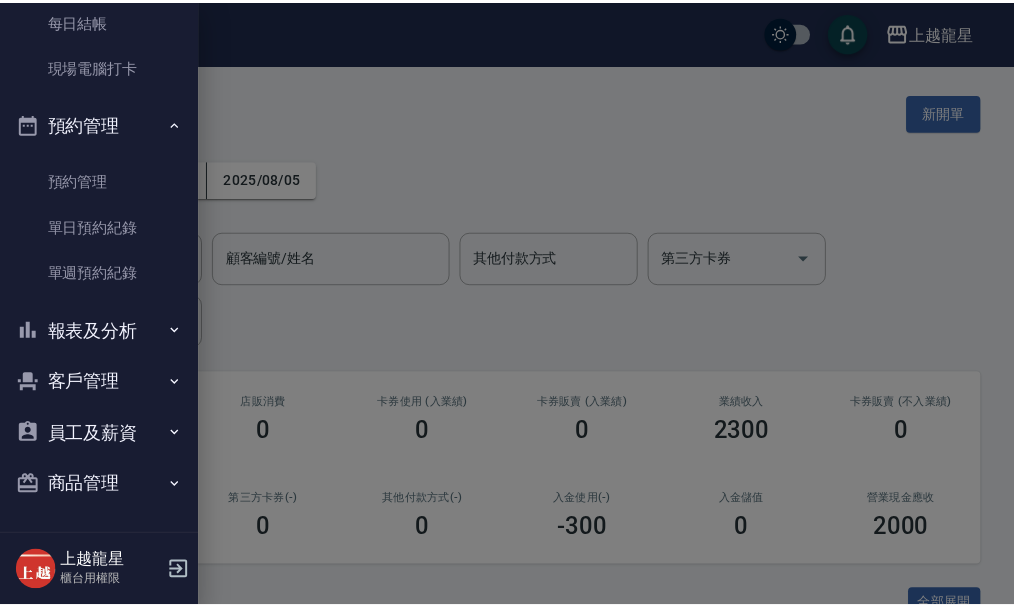 scroll, scrollTop: 302, scrollLeft: 0, axis: vertical 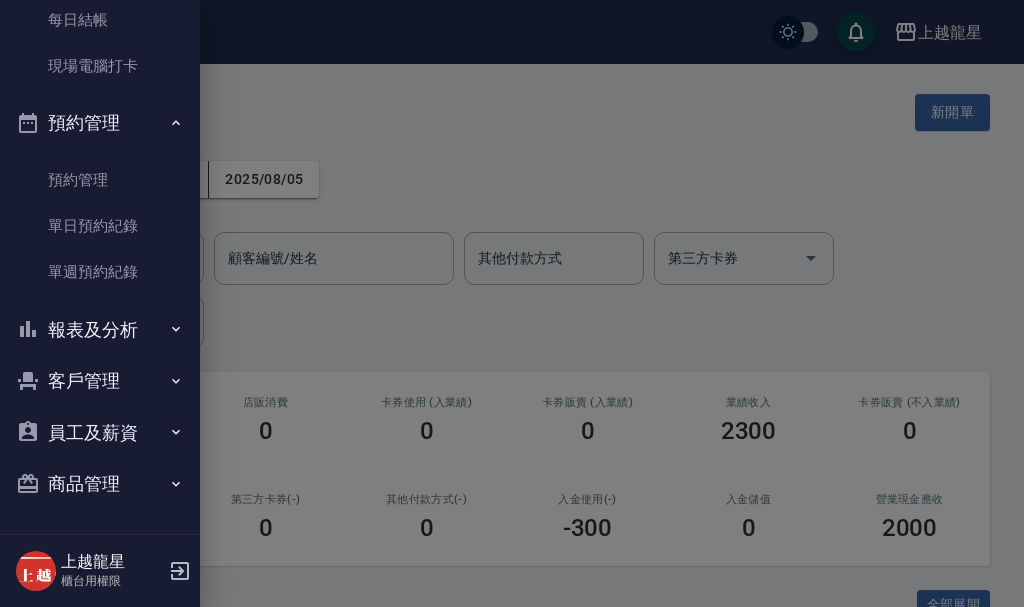 click on "客戶管理" at bounding box center (100, 381) 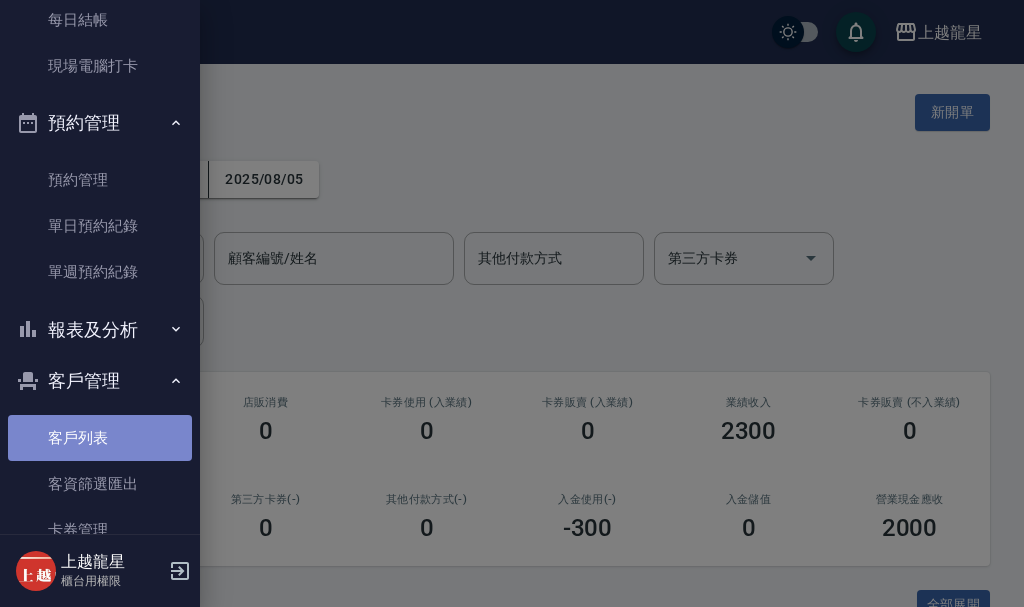 click on "客戶列表" at bounding box center [100, 438] 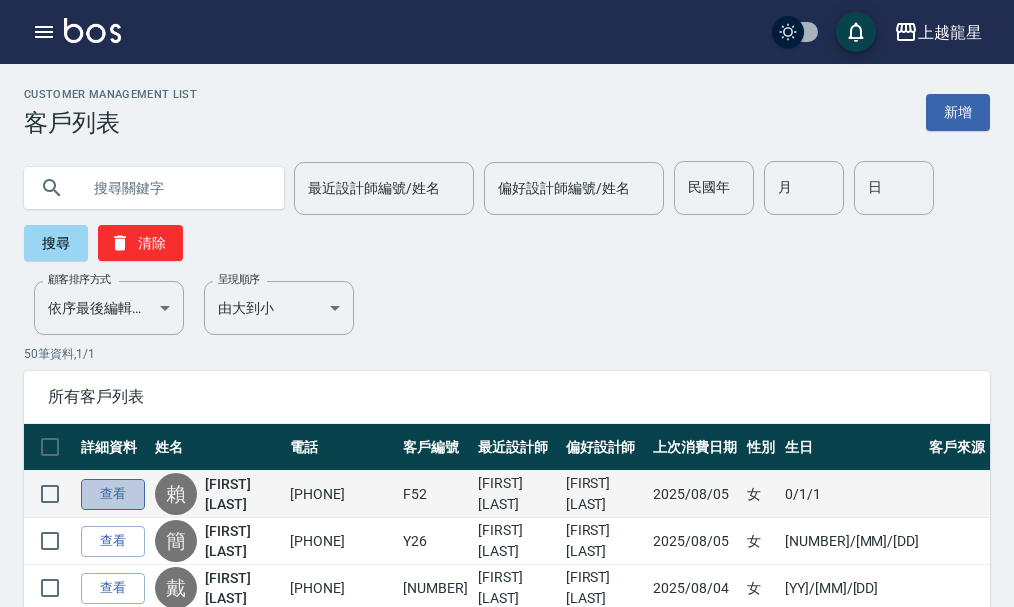 click on "查看" at bounding box center (113, 494) 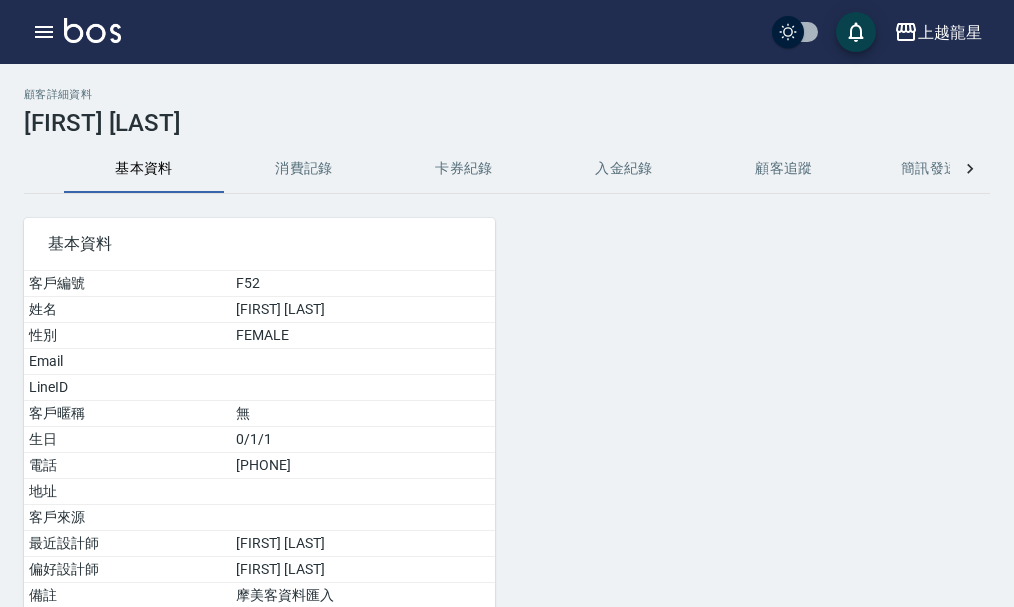 click on "消費記錄" at bounding box center (304, 169) 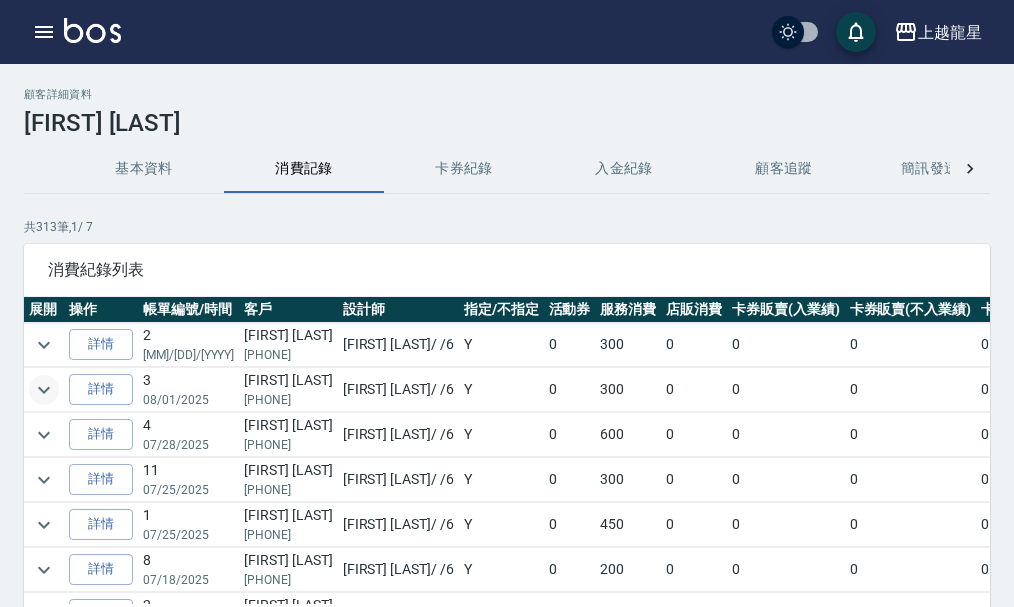 click 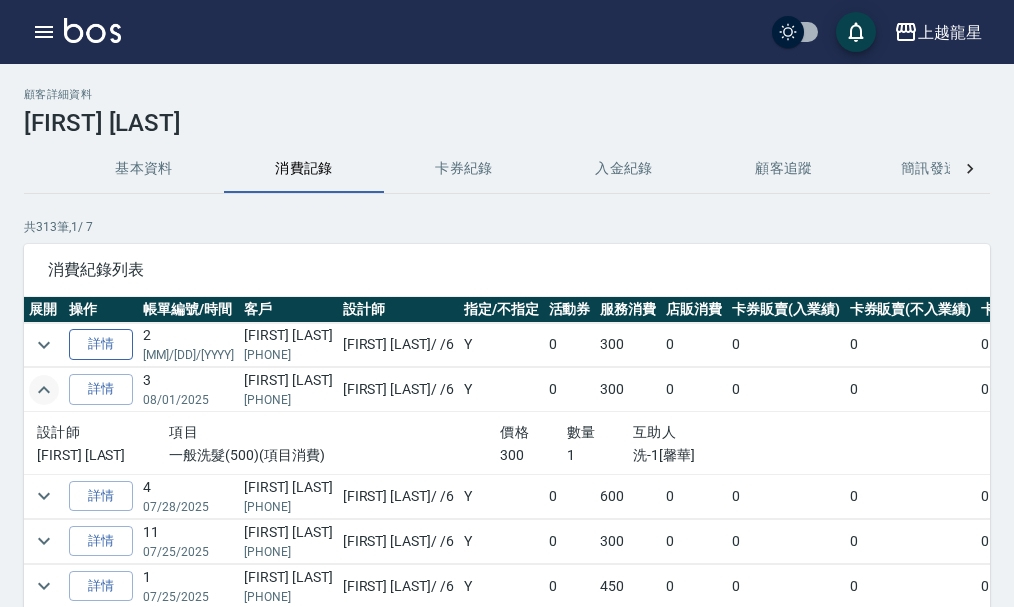 click on "詳情" at bounding box center (101, 344) 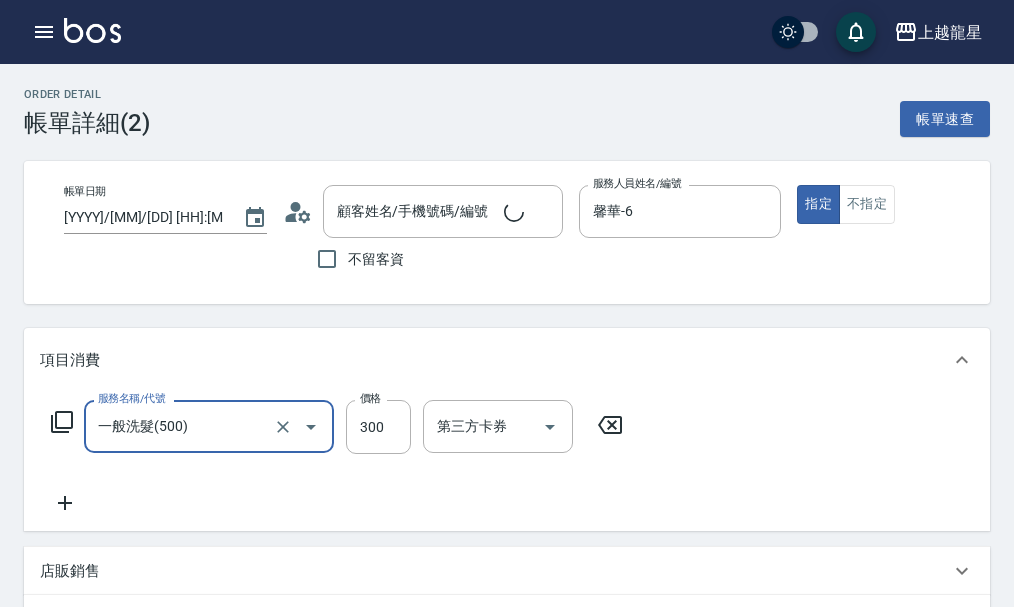 type on "[FIRST] [LAST]/[PHONE]/[CODE]" 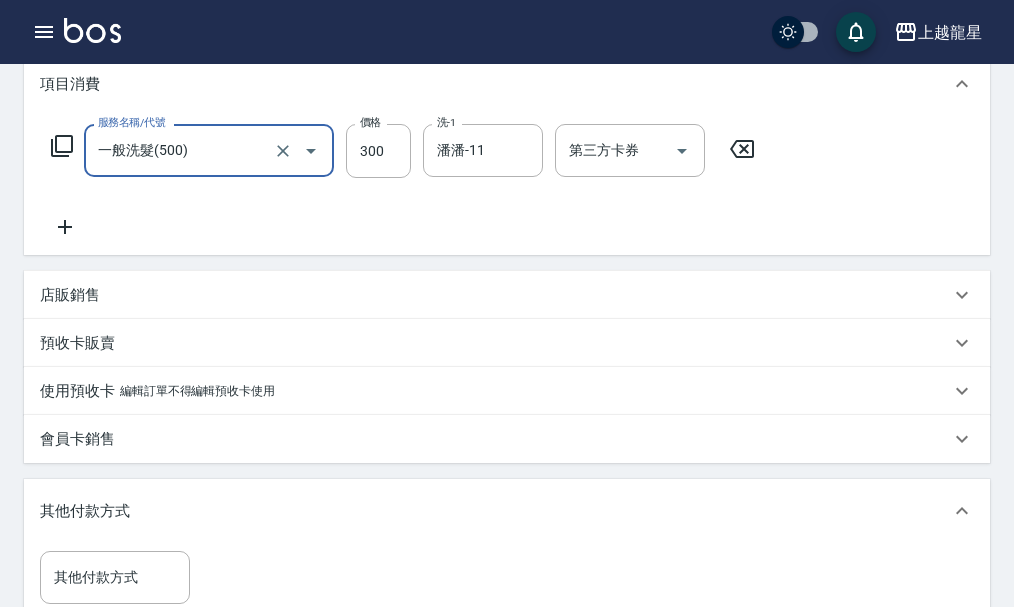 scroll, scrollTop: 400, scrollLeft: 0, axis: vertical 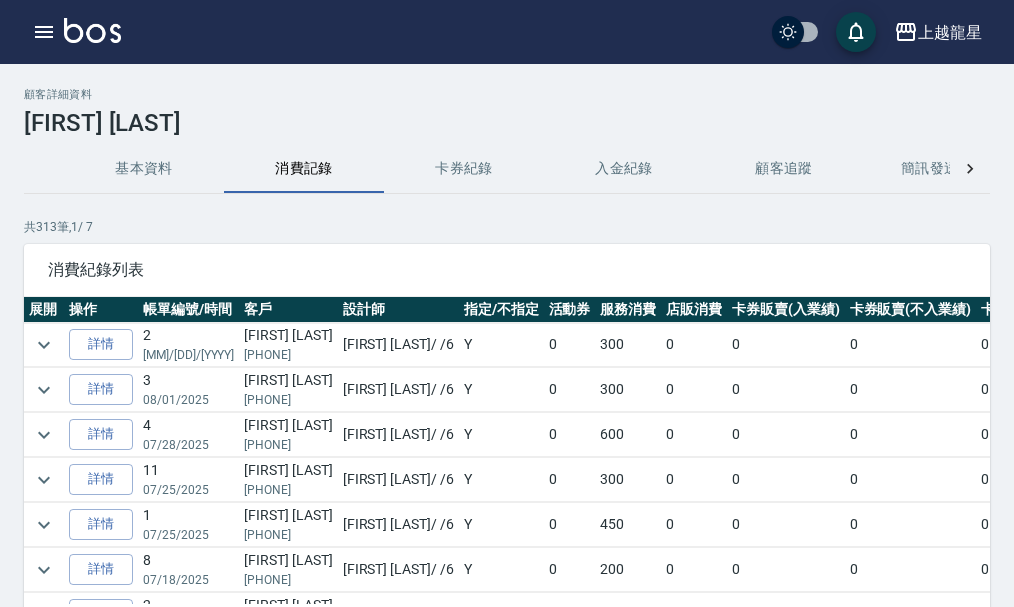 click at bounding box center (92, 30) 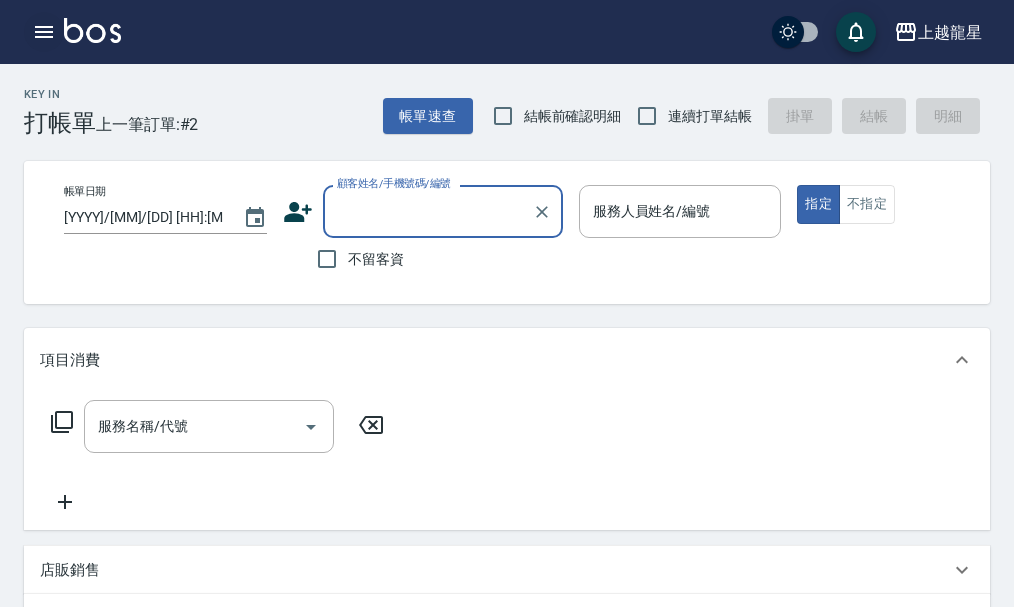 click 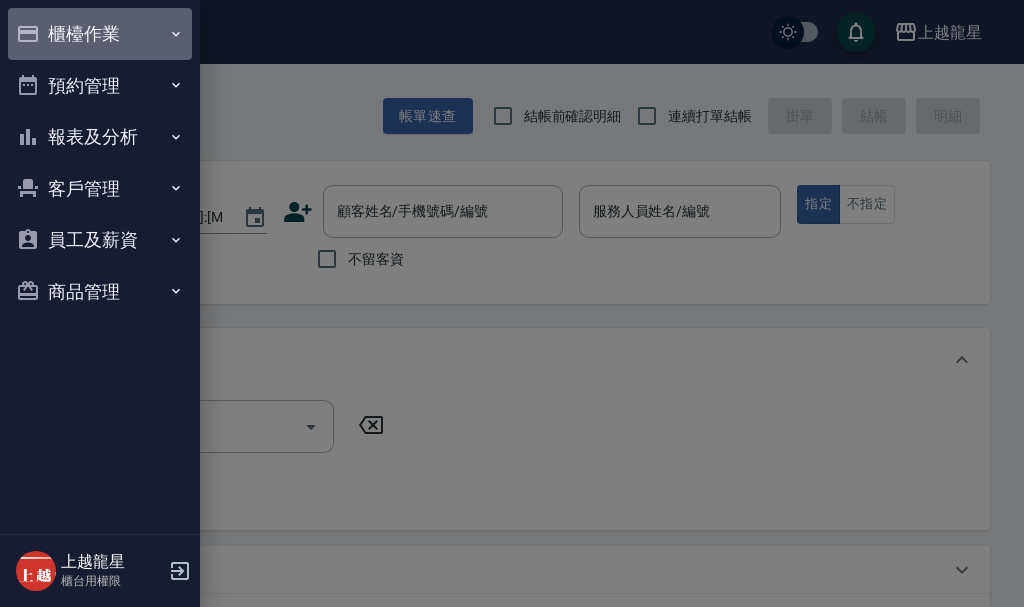 click on "櫃檯作業" at bounding box center (100, 34) 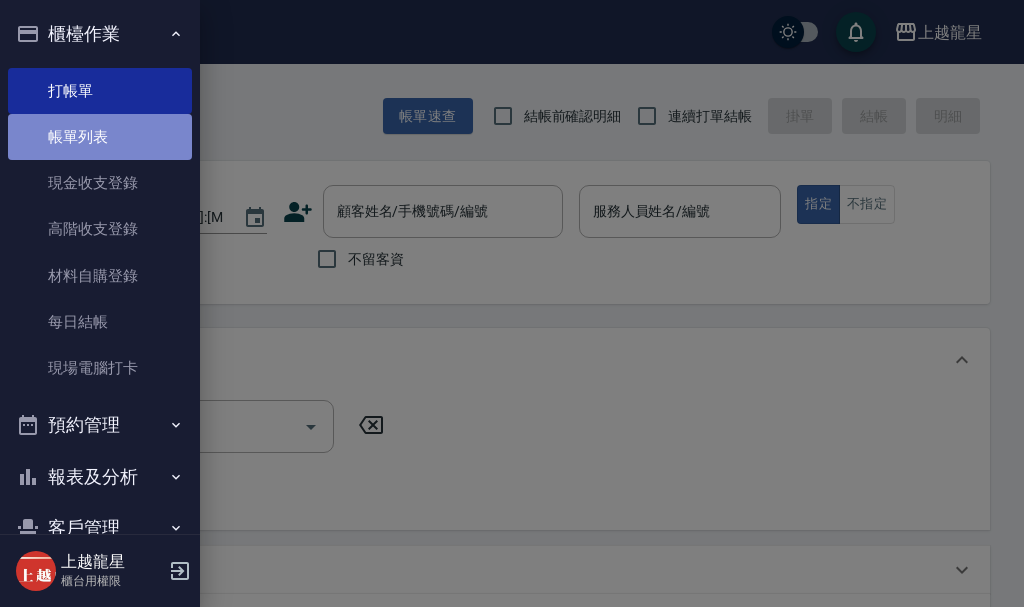 click on "帳單列表" at bounding box center (100, 137) 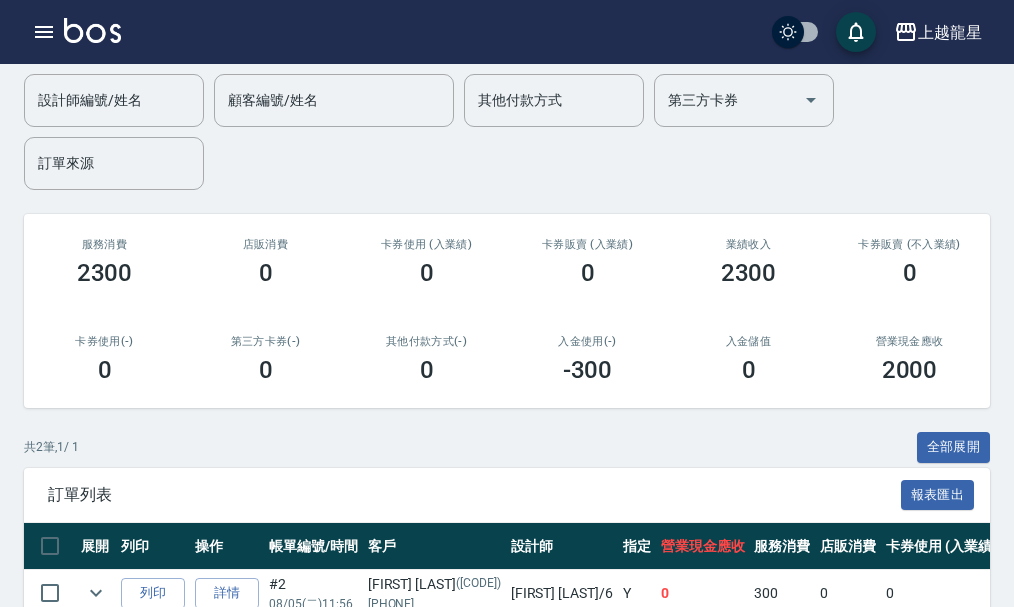 scroll, scrollTop: 300, scrollLeft: 0, axis: vertical 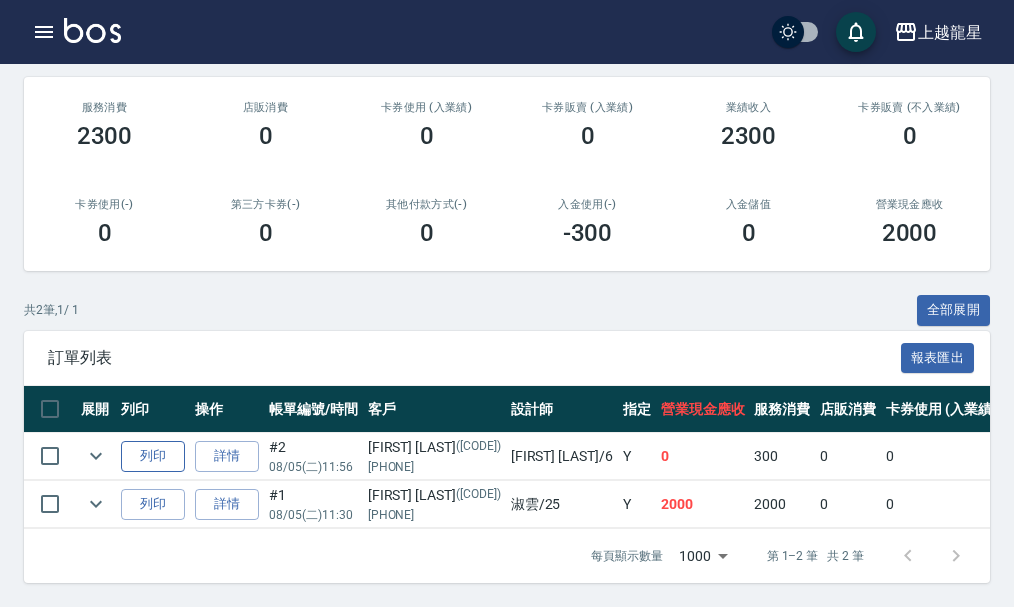 click on "列印" at bounding box center [153, 456] 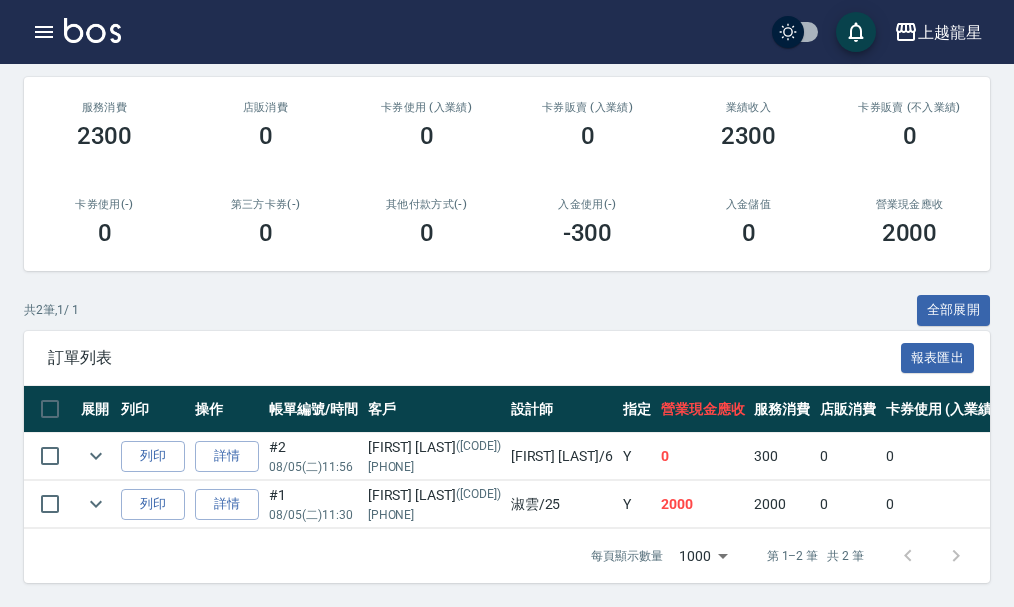 drag, startPoint x: 107, startPoint y: 20, endPoint x: 388, endPoint y: 189, distance: 327.9055 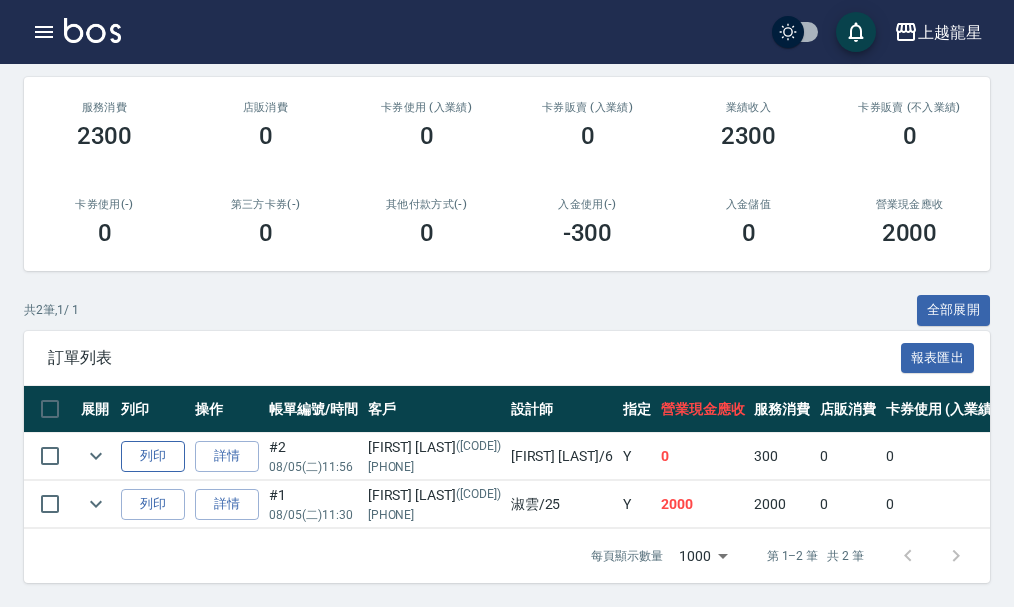 click on "列印" at bounding box center (153, 456) 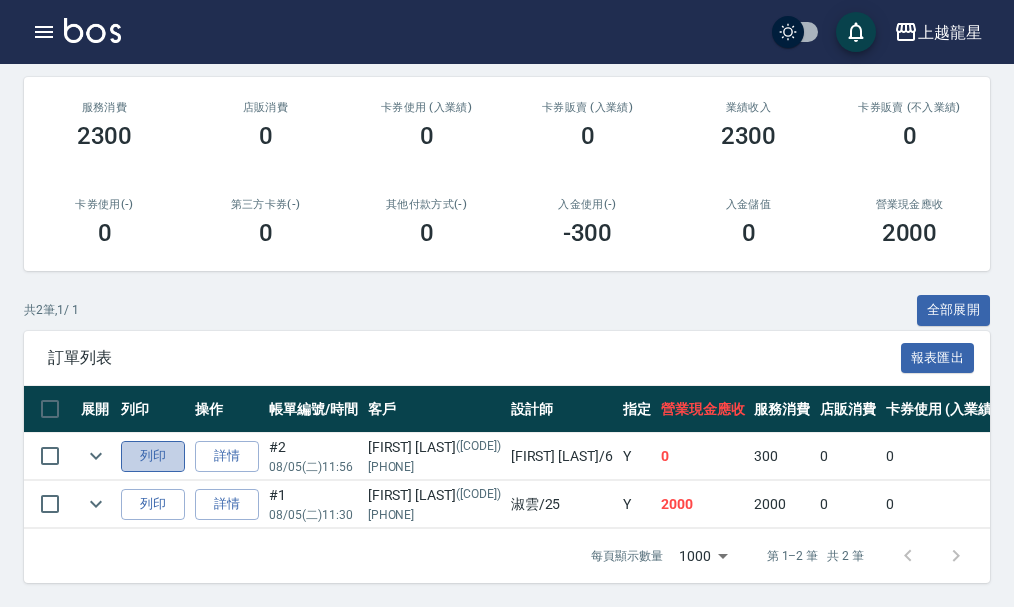 click on "列印" at bounding box center [153, 456] 